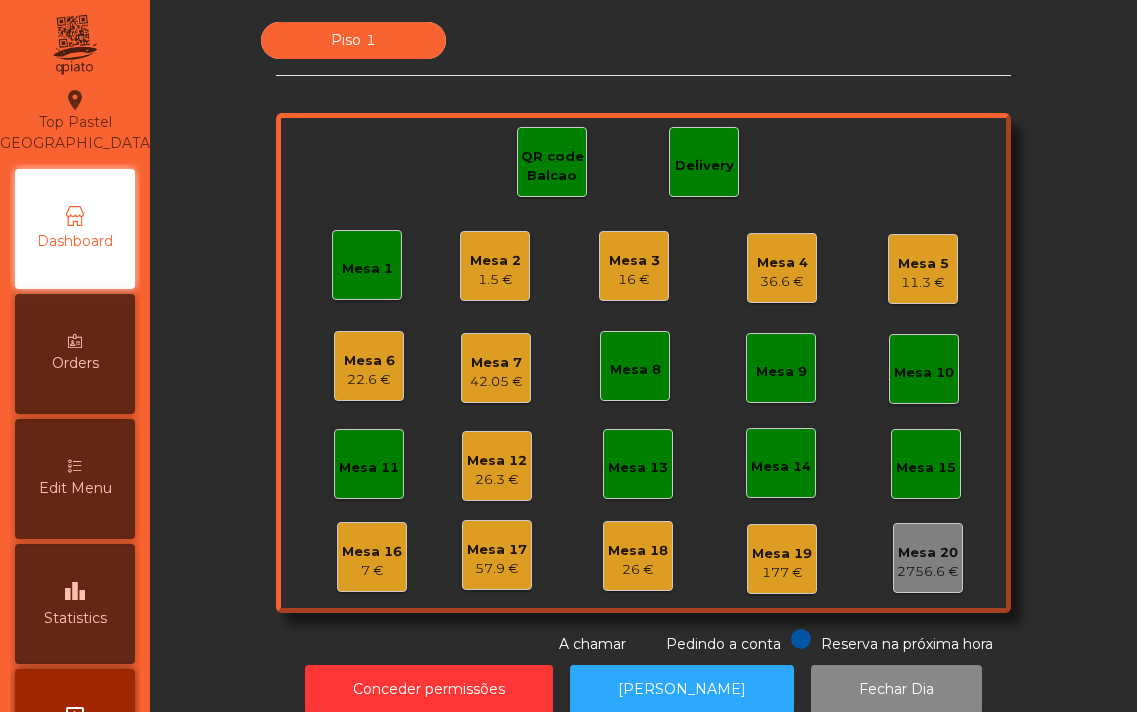 scroll, scrollTop: 0, scrollLeft: 0, axis: both 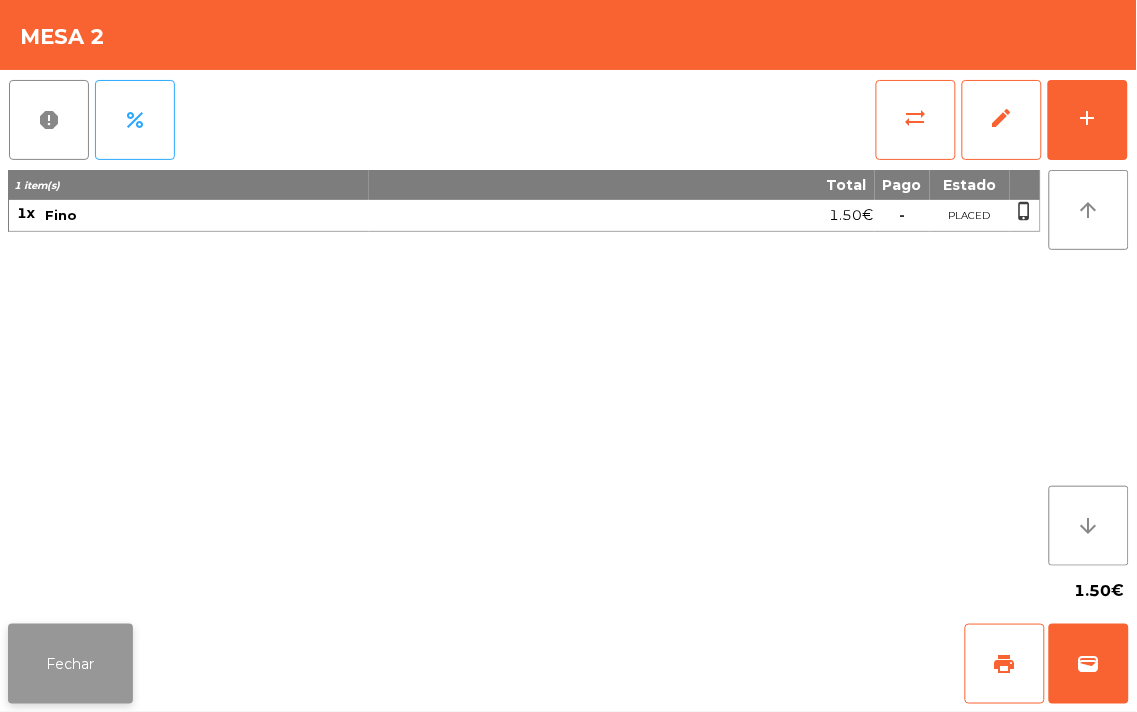 click on "Fechar" 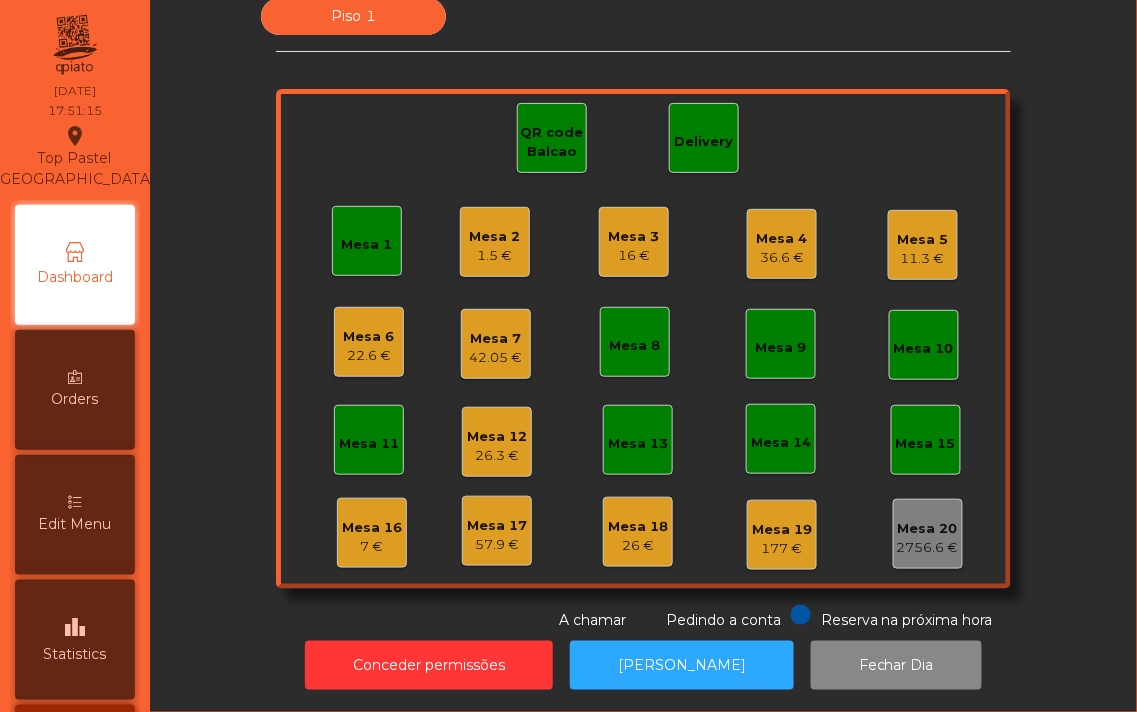 click on "1.5 €" 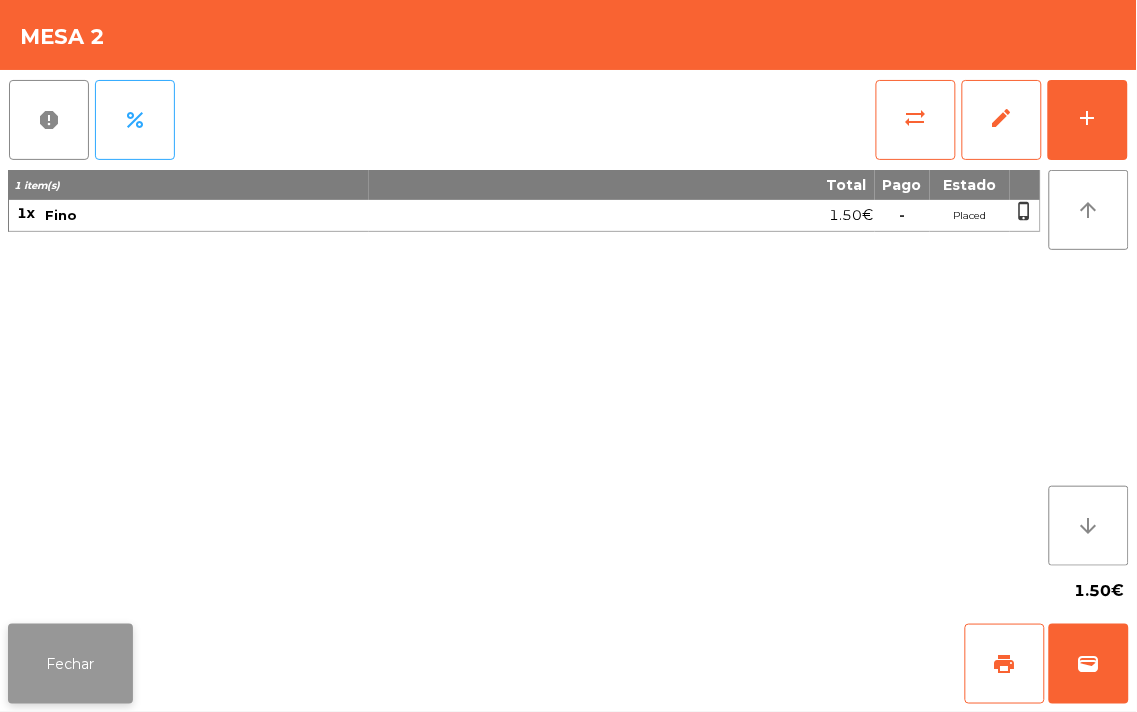 click on "Fechar" 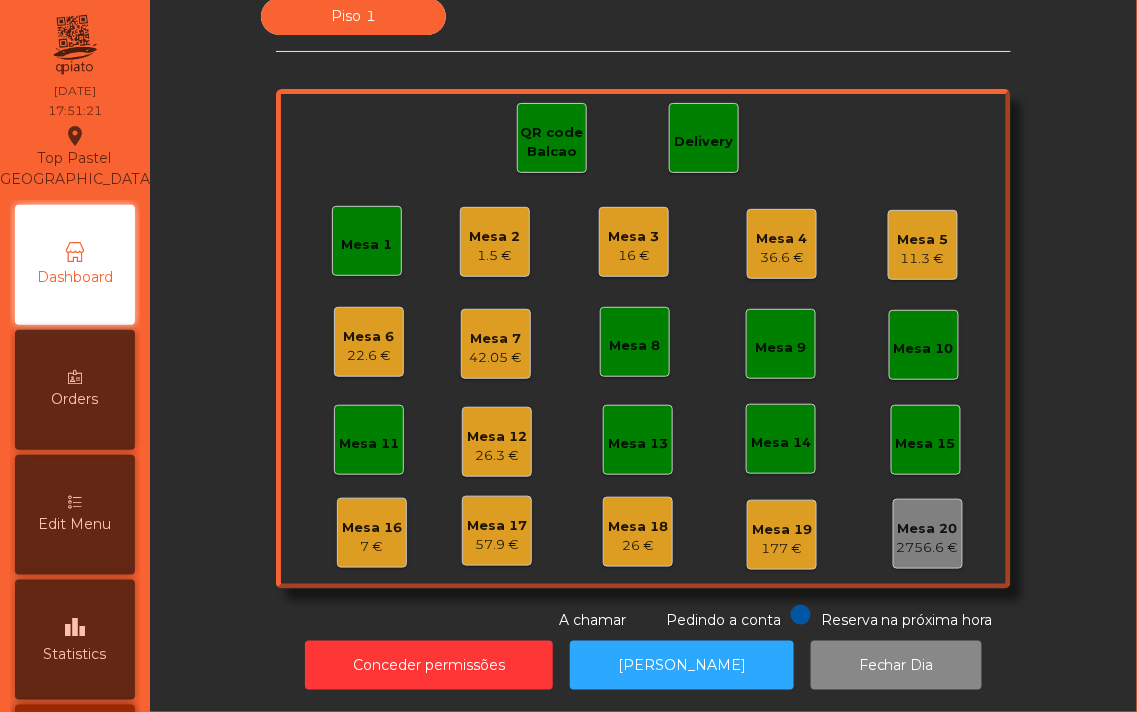 click on "Mesa 2" 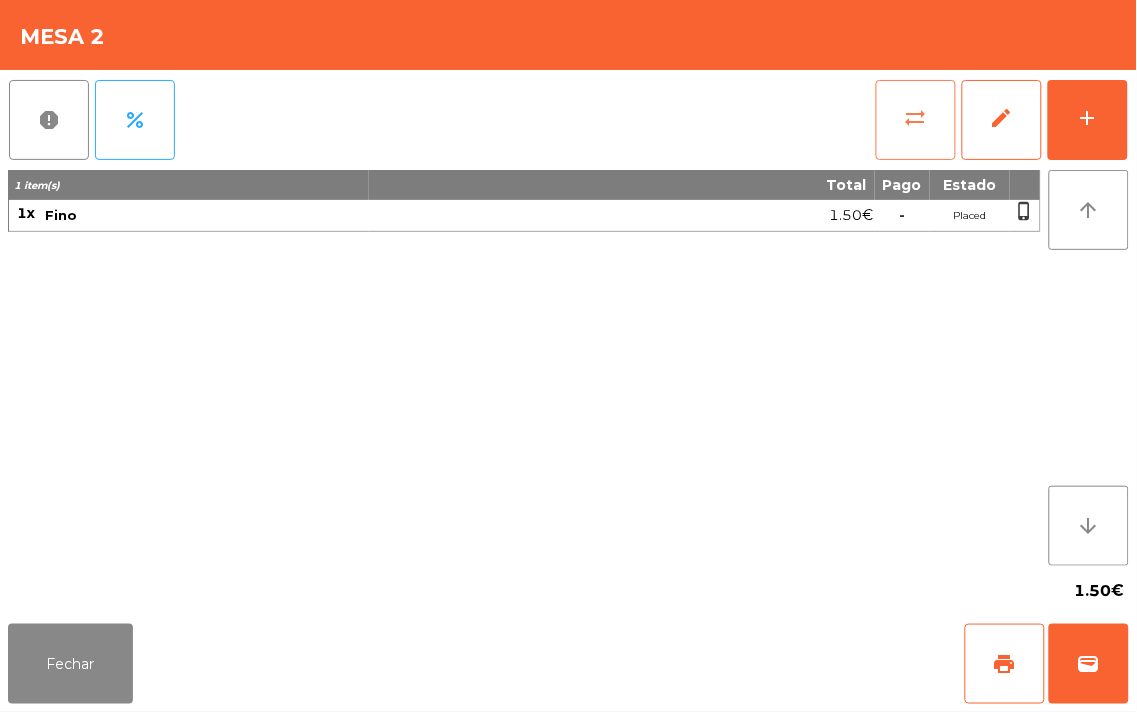 click on "sync_alt" 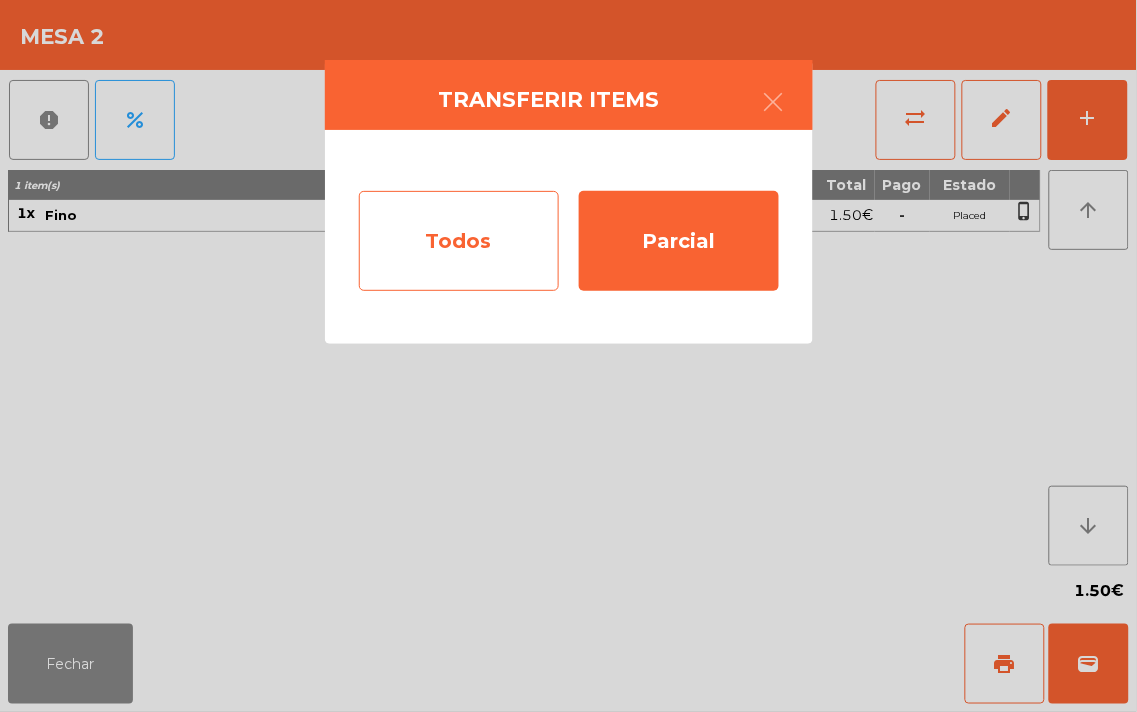 click on "Todos" 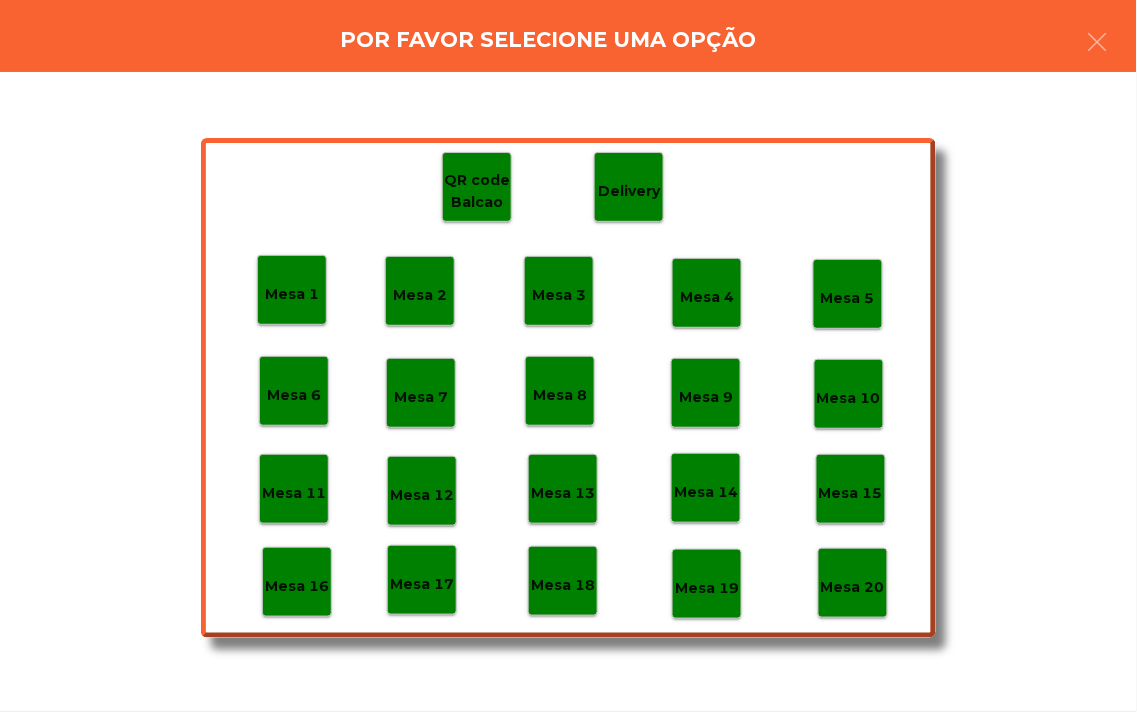 click on "Mesa 20" 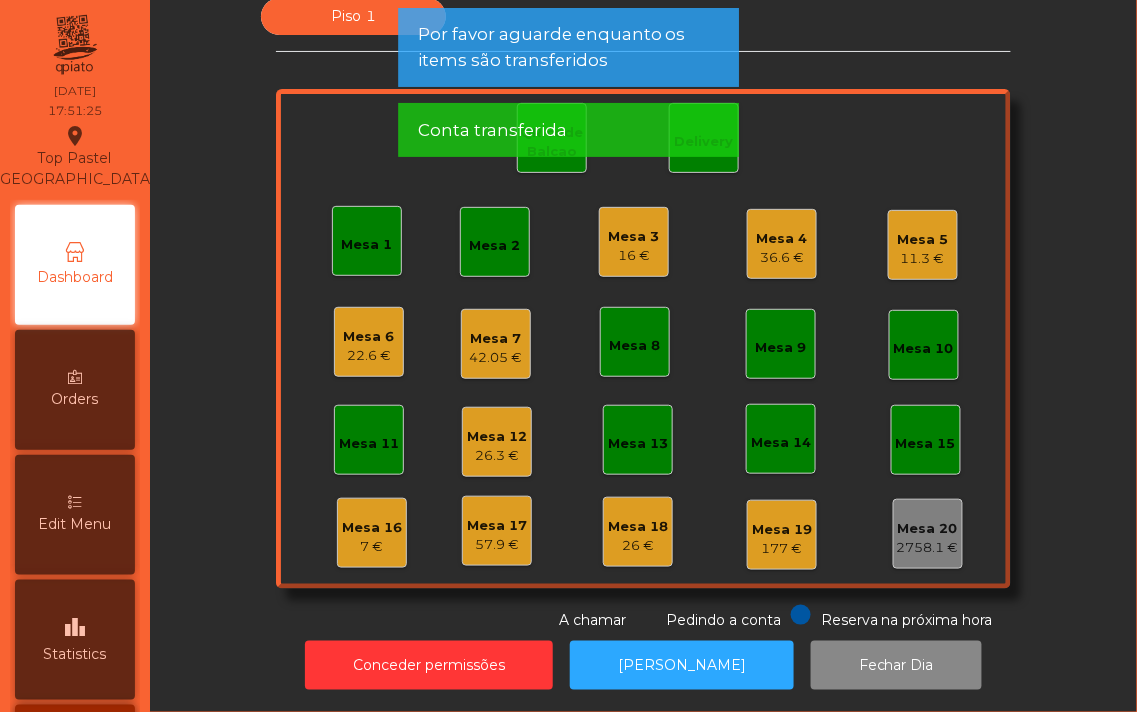 click on "16 €" 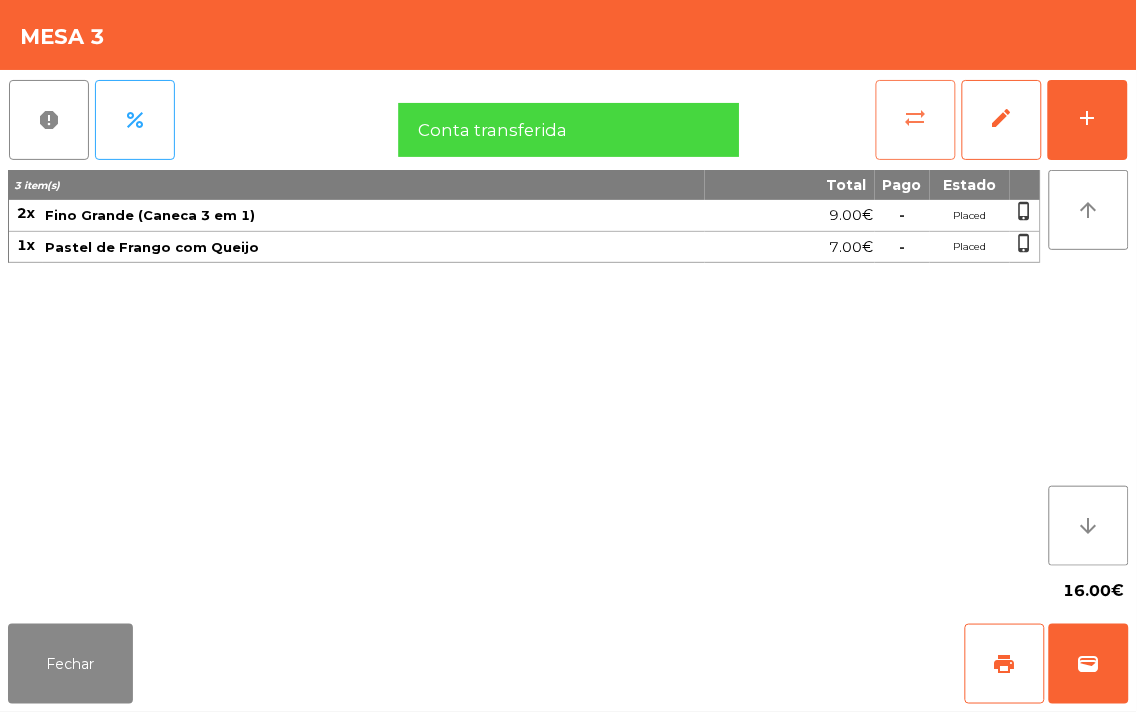 click on "sync_alt" 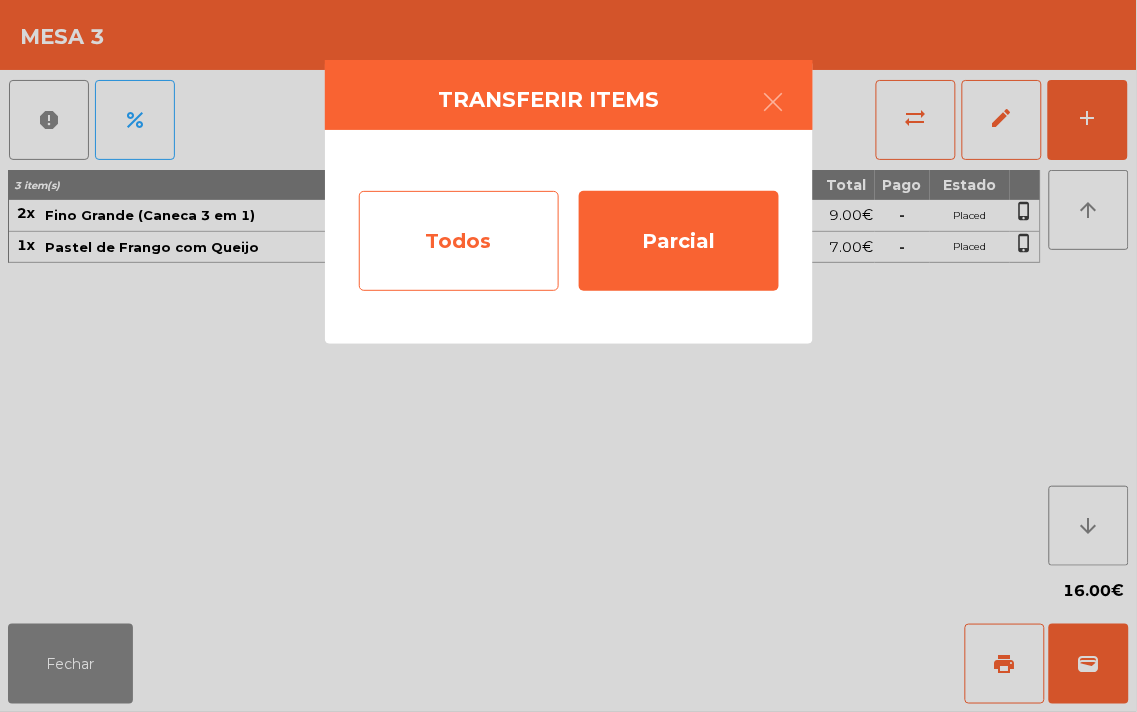 click on "Todos" 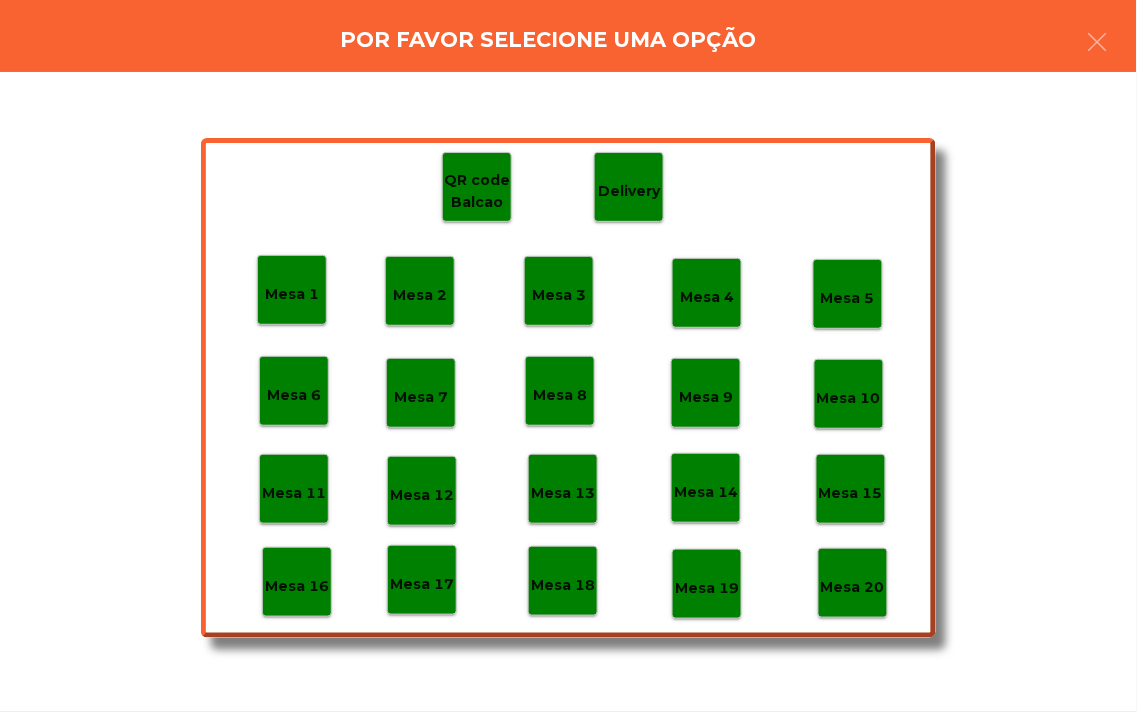 click on "Mesa 20" 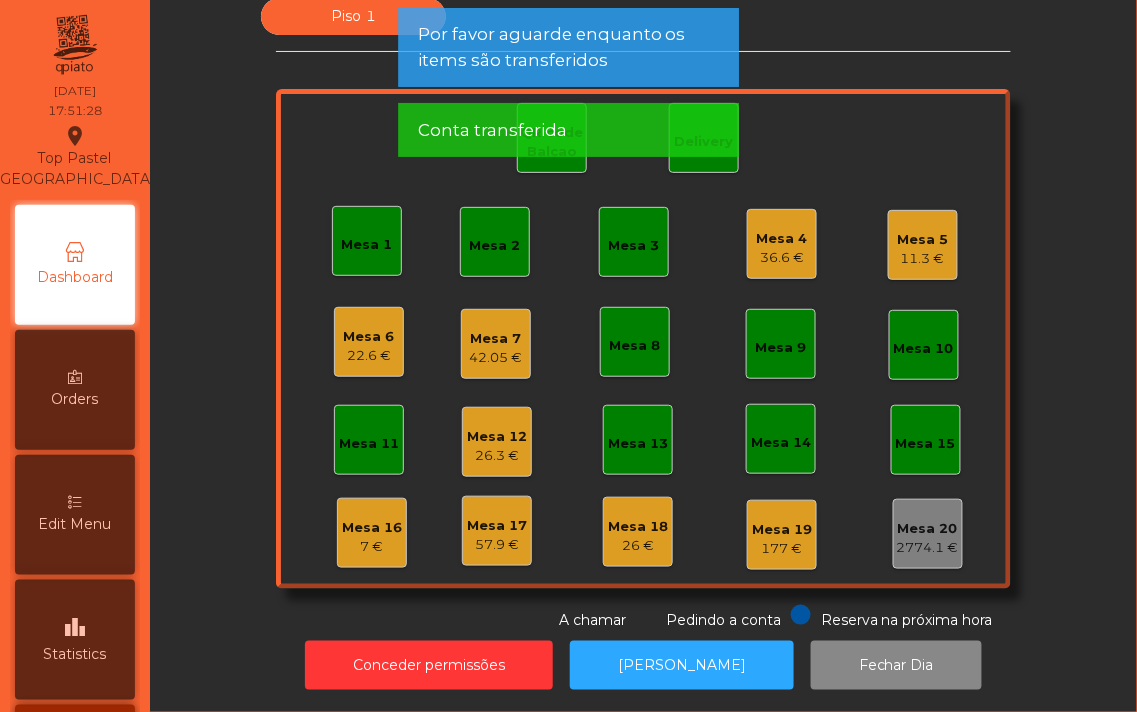 click on "Mesa 3" 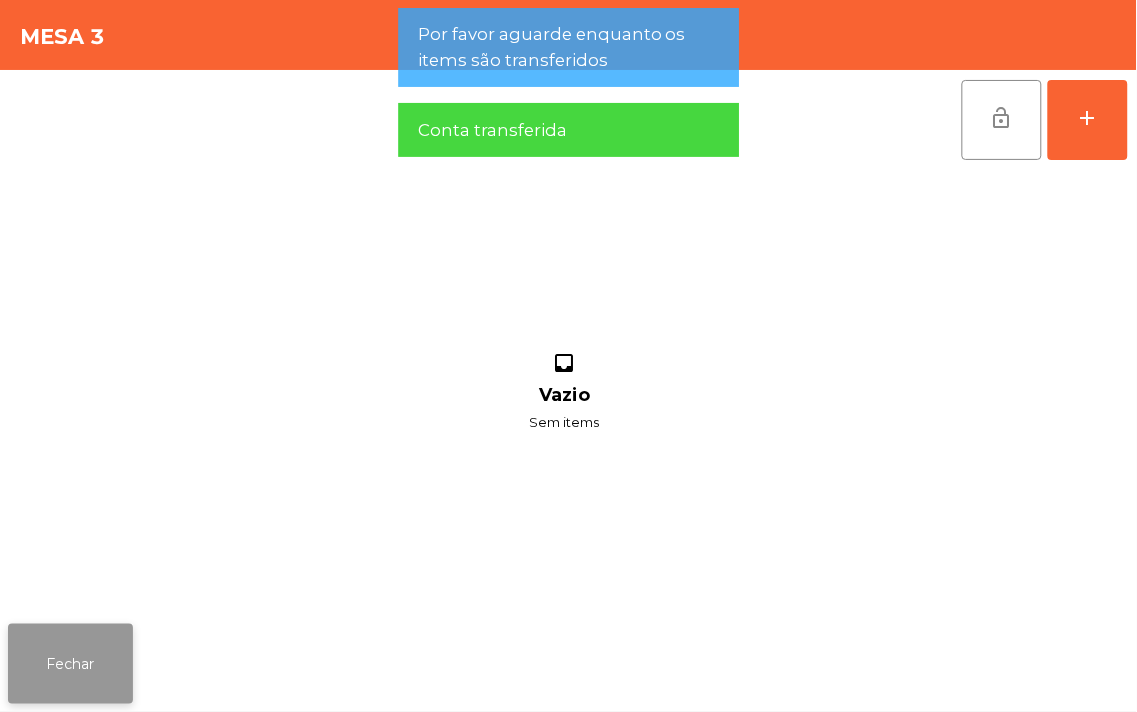 click on "Fechar" 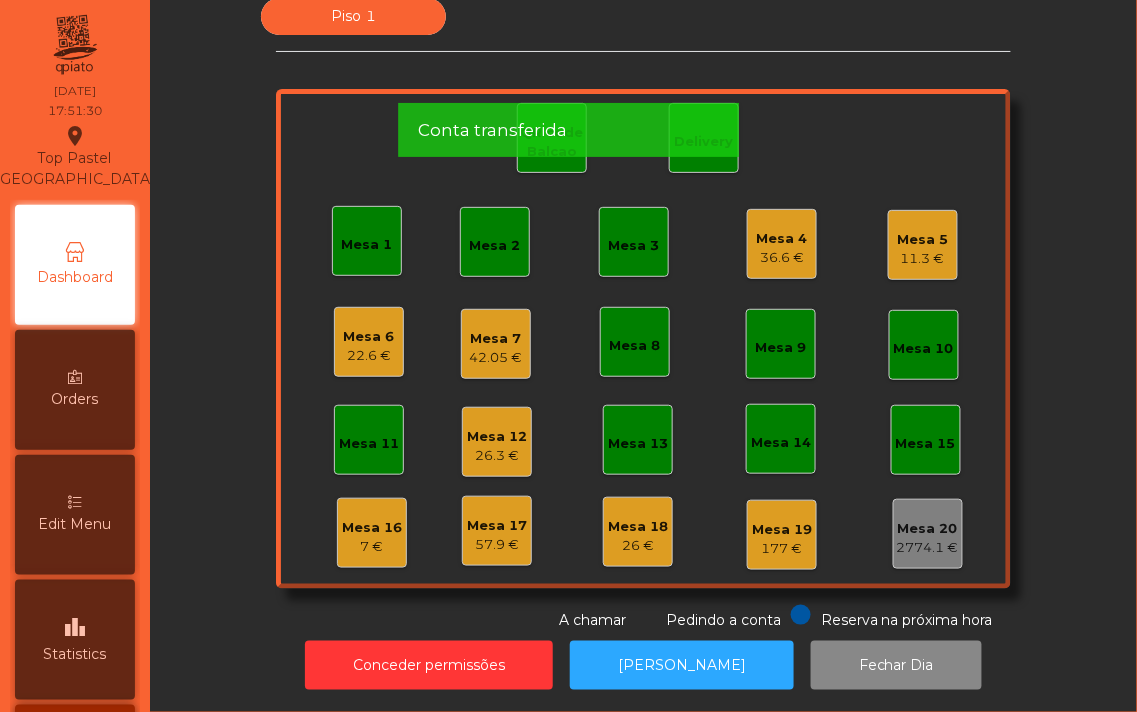 click on "Mesa 4" 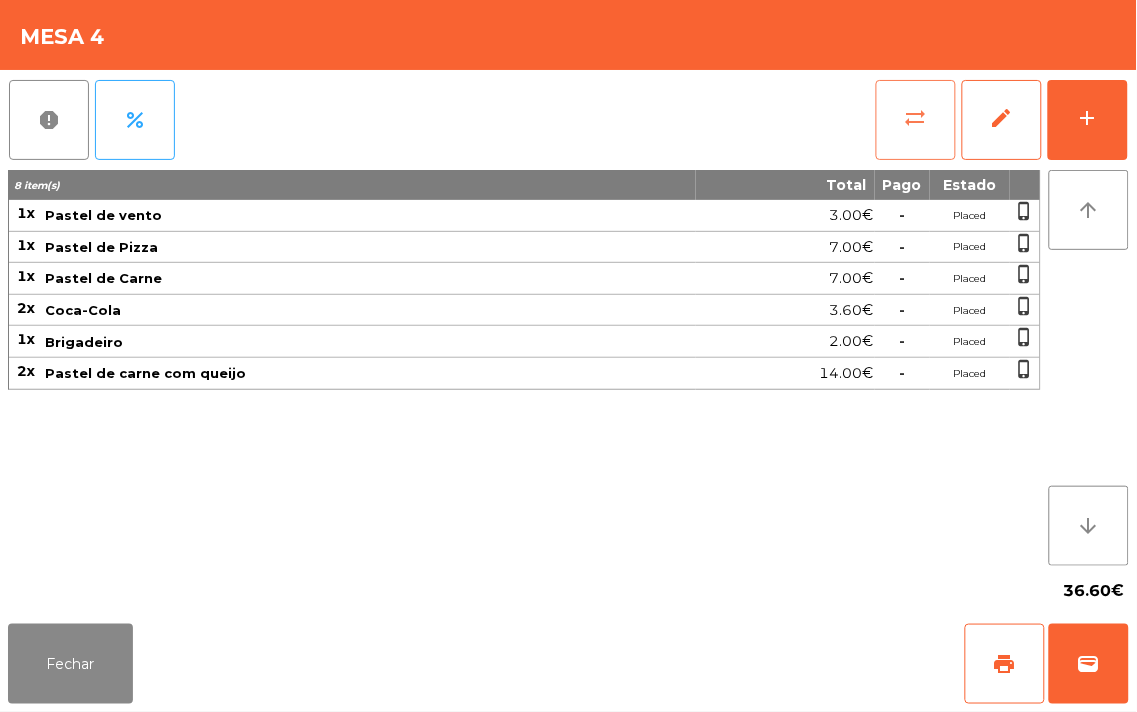 click on "sync_alt" 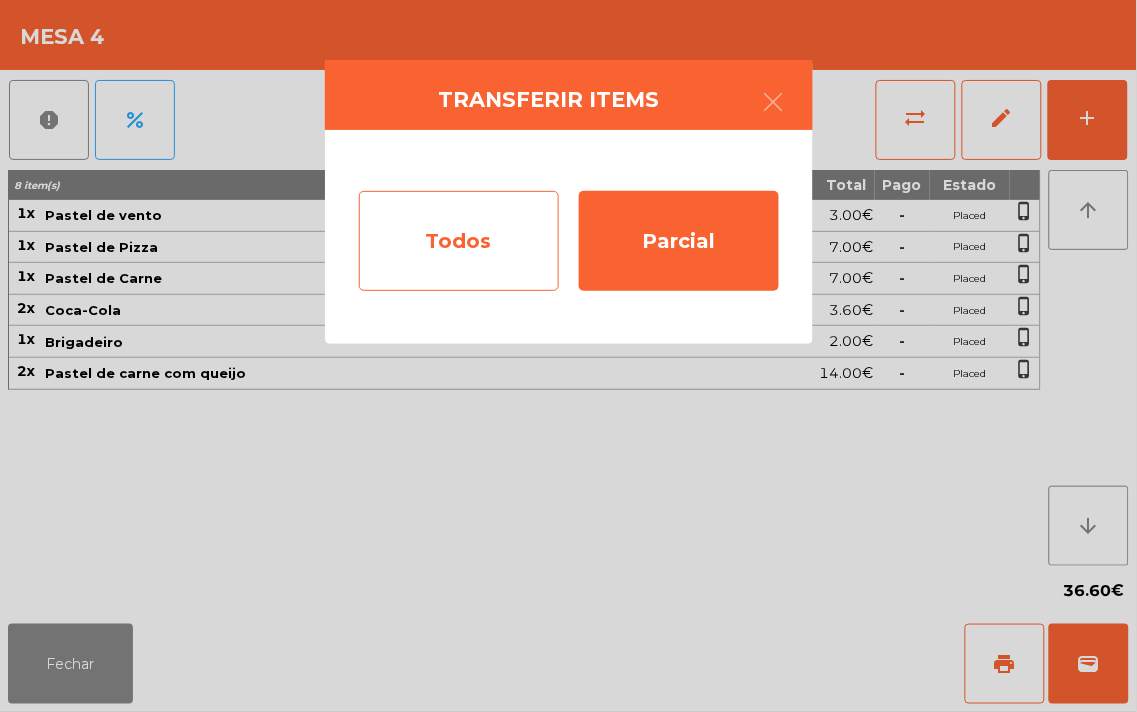 click on "Todos" 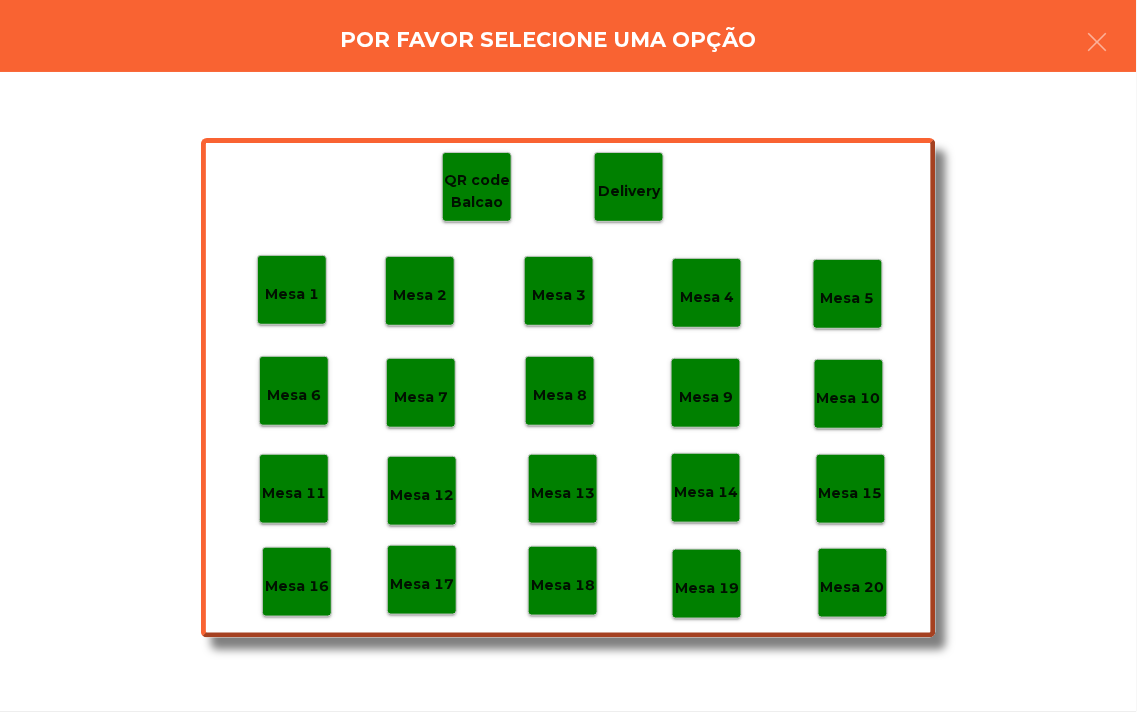click on "Mesa 20" 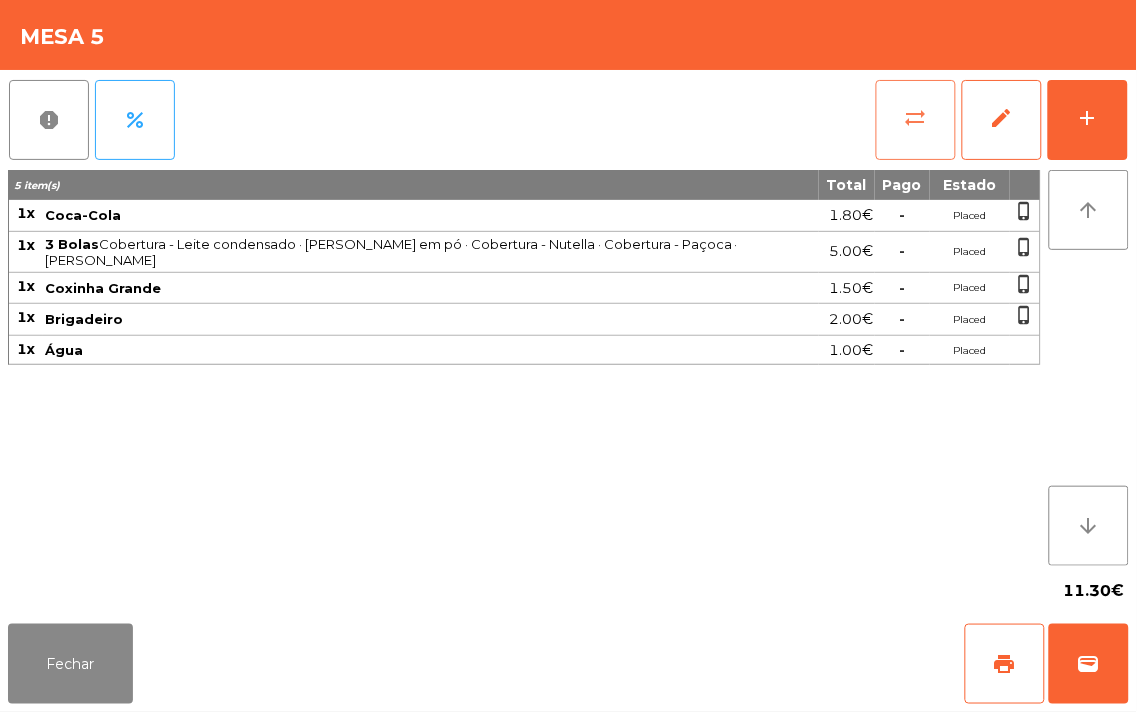 click on "sync_alt" 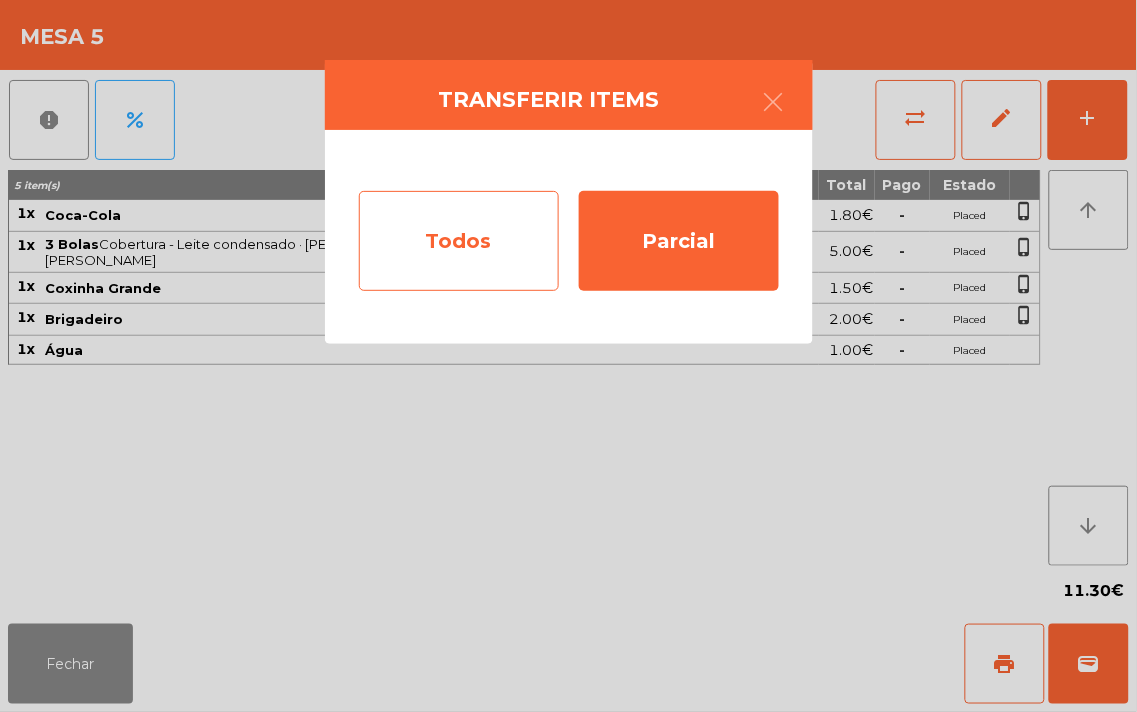 click on "Todos" 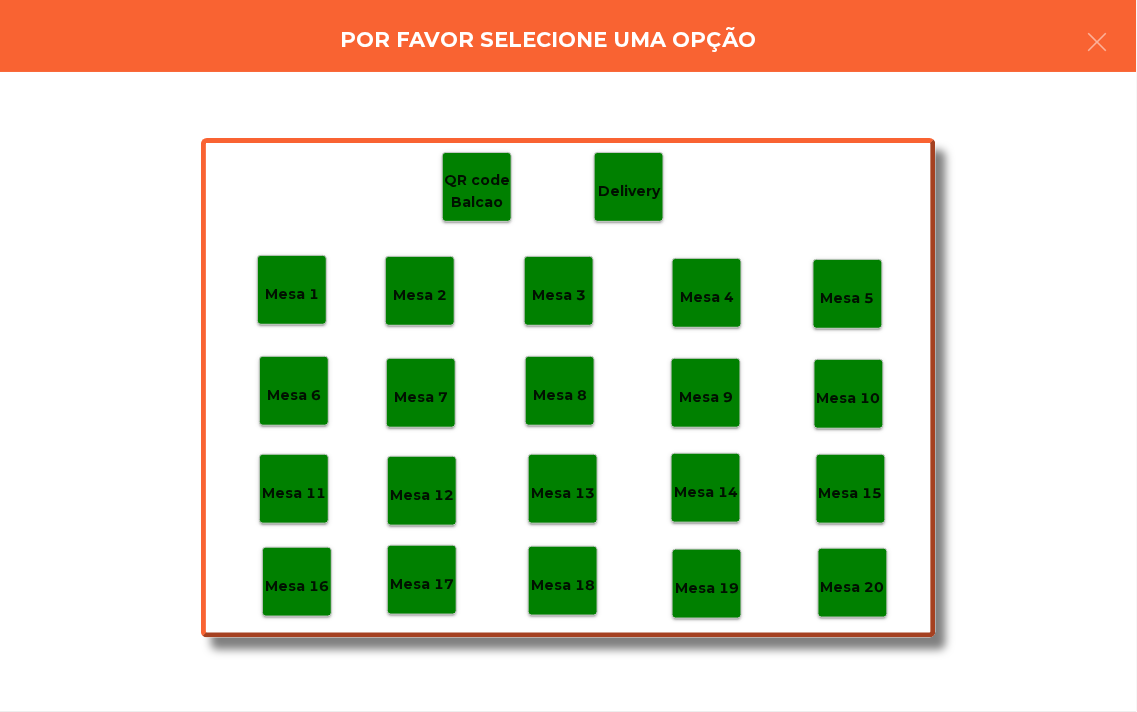 click on "Mesa 20" 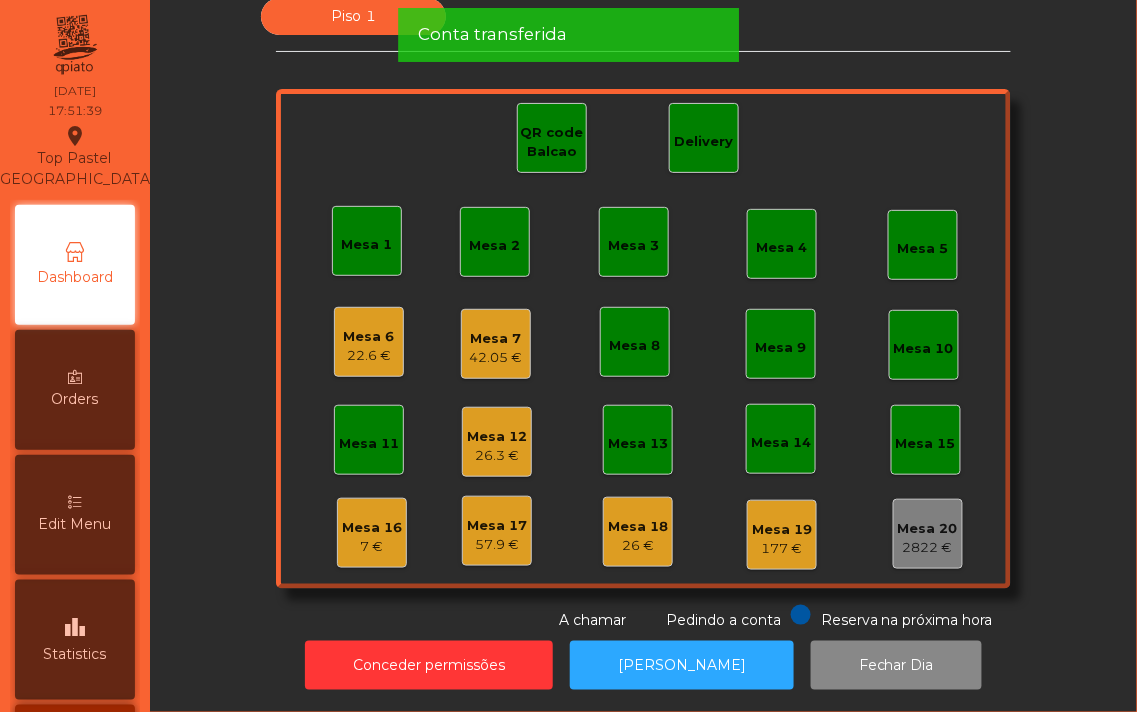 click on "Mesa 1   Mesa 2   Mesa 3   Mesa 4   Mesa 5   Mesa 6   22.6 €   Mesa 7   42.05 €   Mesa 8   Mesa 9   Mesa 10   Mesa 11   Mesa 12   26.3 €   Mesa 13   Mesa 14   Mesa 15   Mesa 16   7 €   Mesa 17   57.9 €   Mesa 18   26 €   Mesa 19   177 €   Mesa 20   2822 €   QR code Balcao   Delivery" 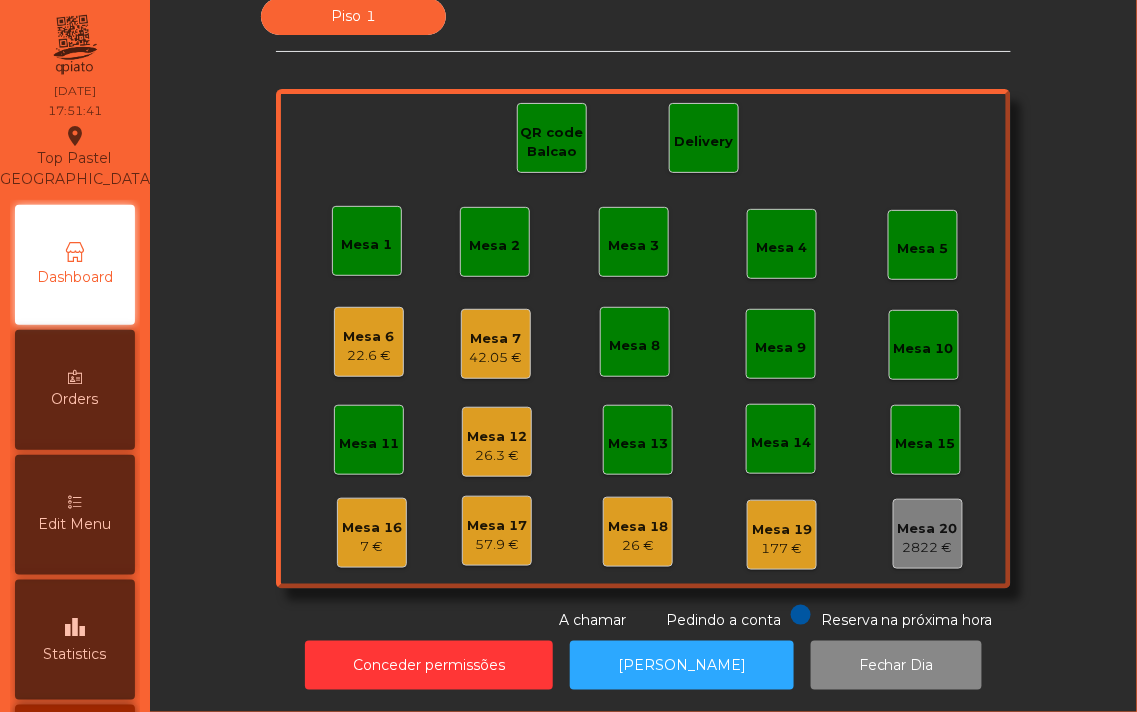 click on "22.6 €" 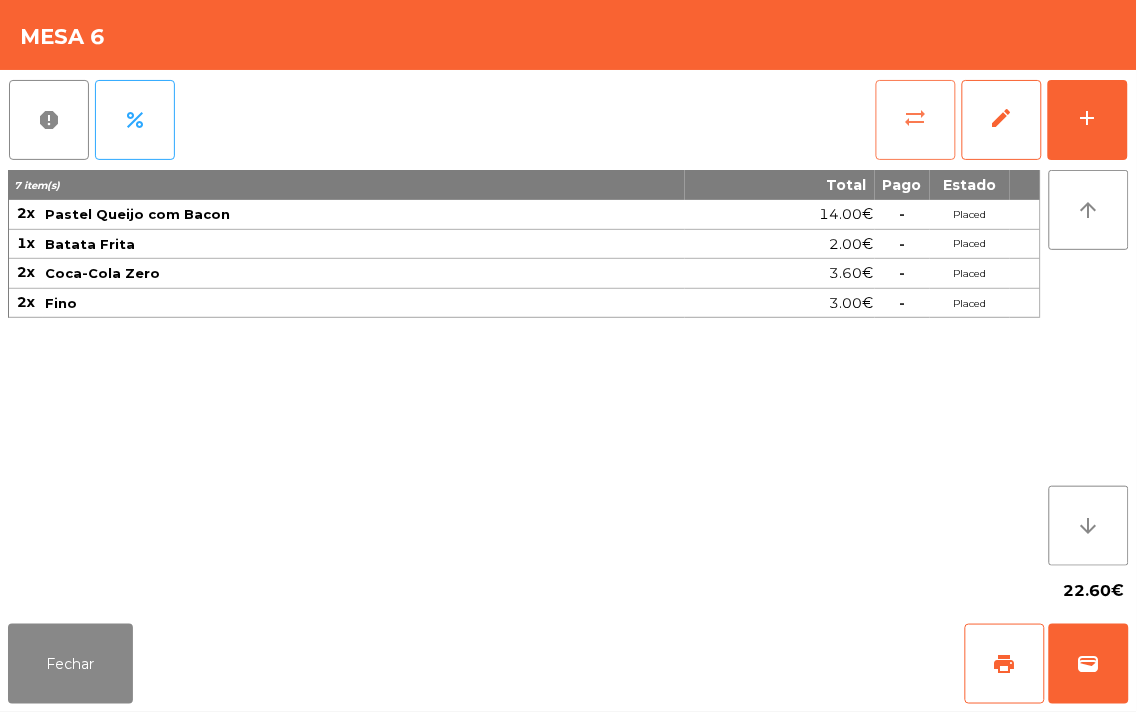 click on "sync_alt" 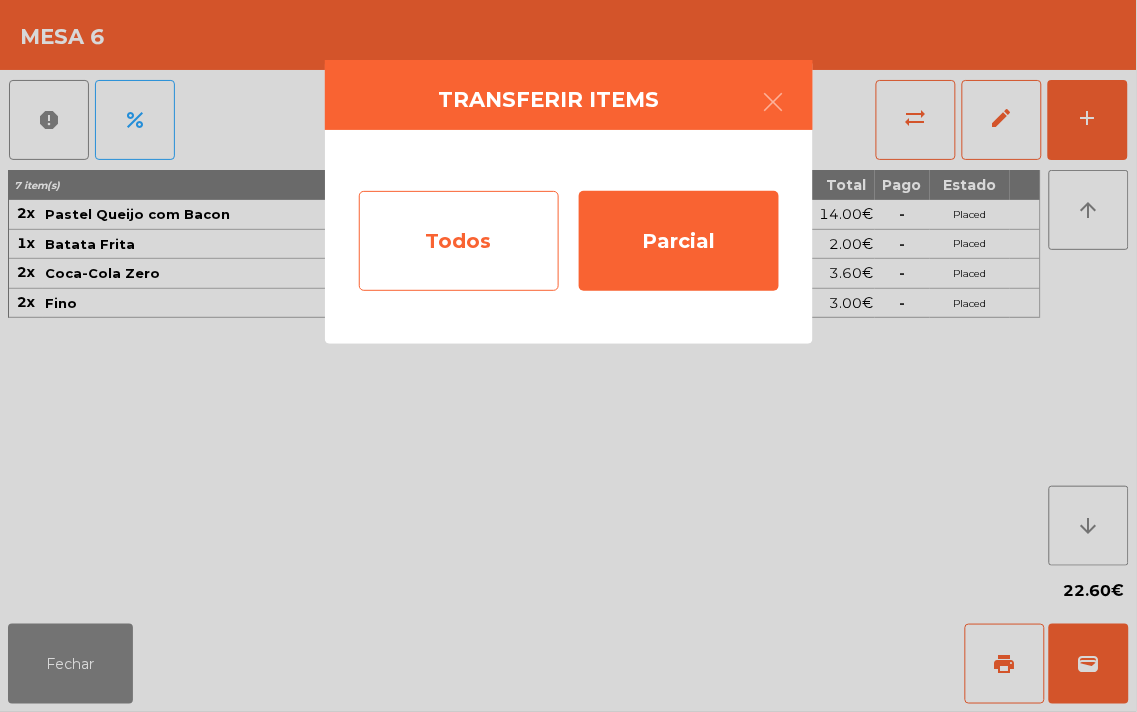 click on "Todos" 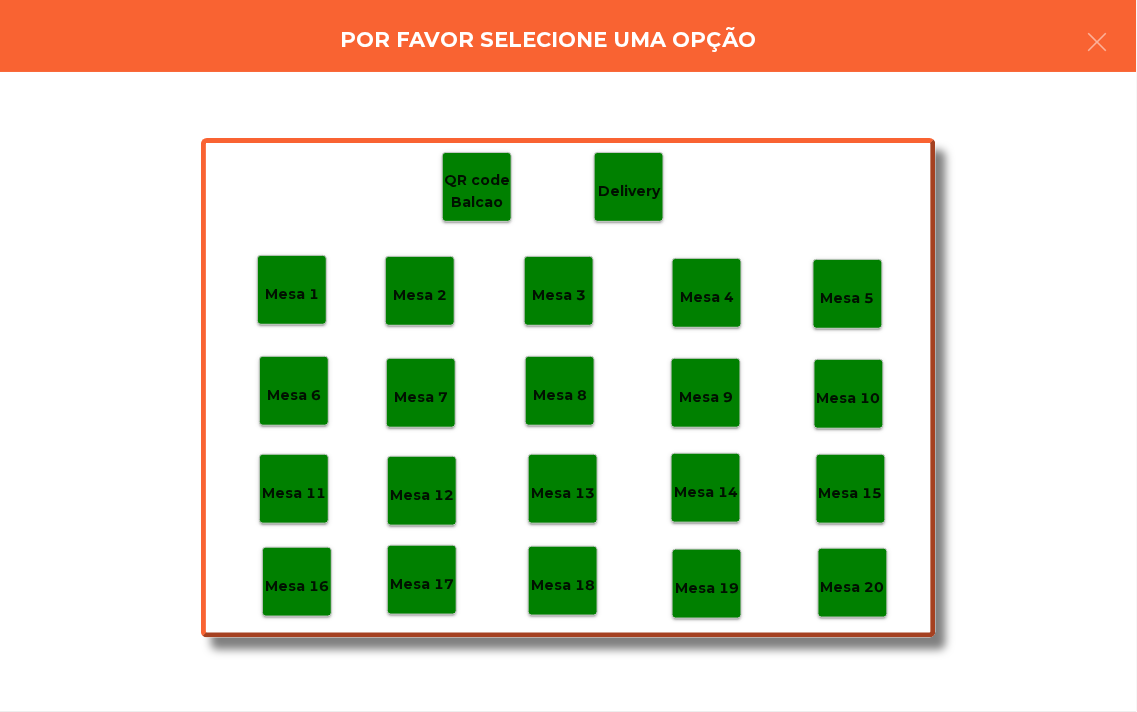 click on "Mesa 20" 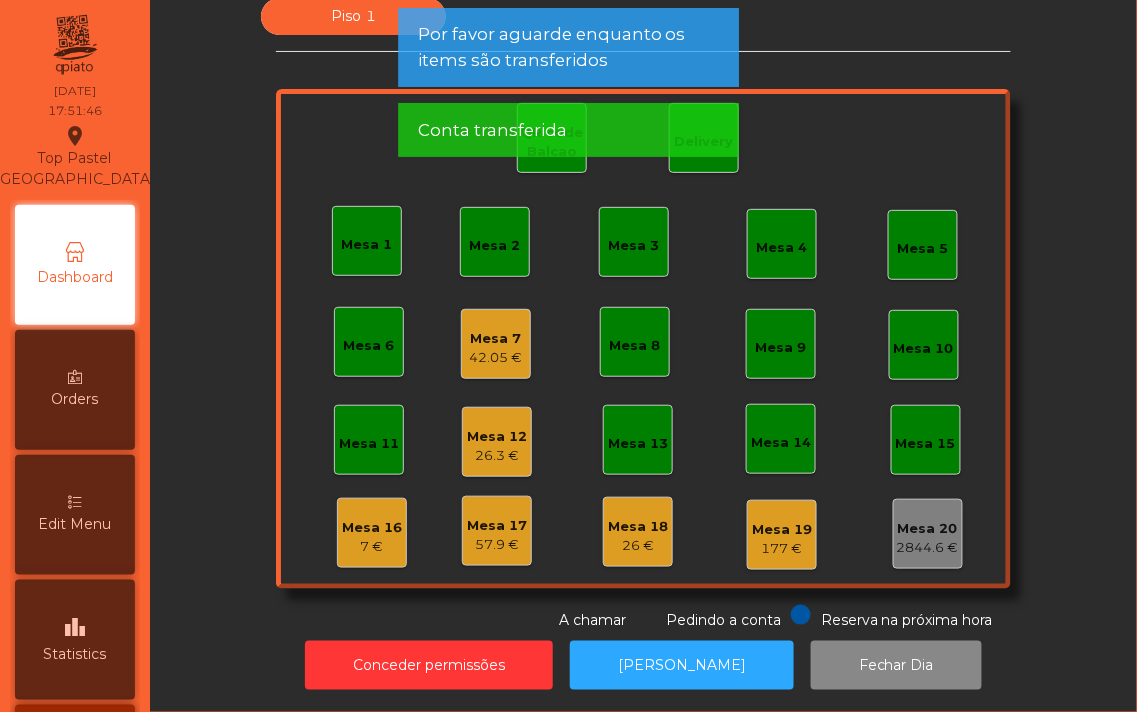 click on "Mesa 7" 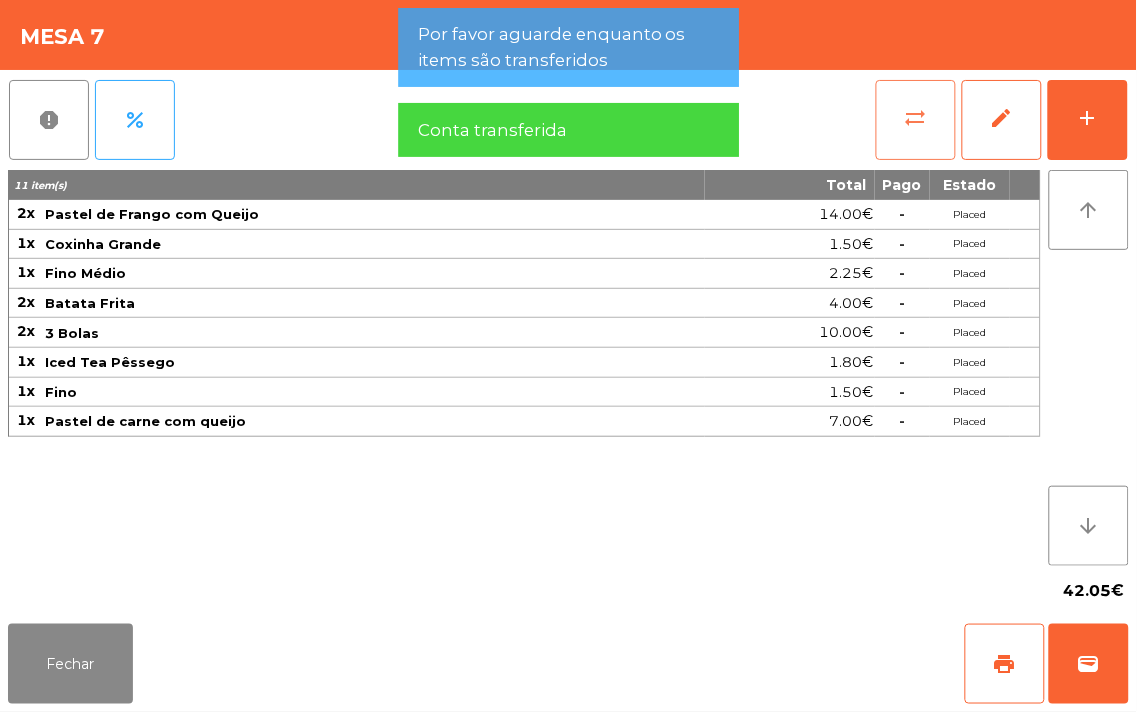 click on "sync_alt" 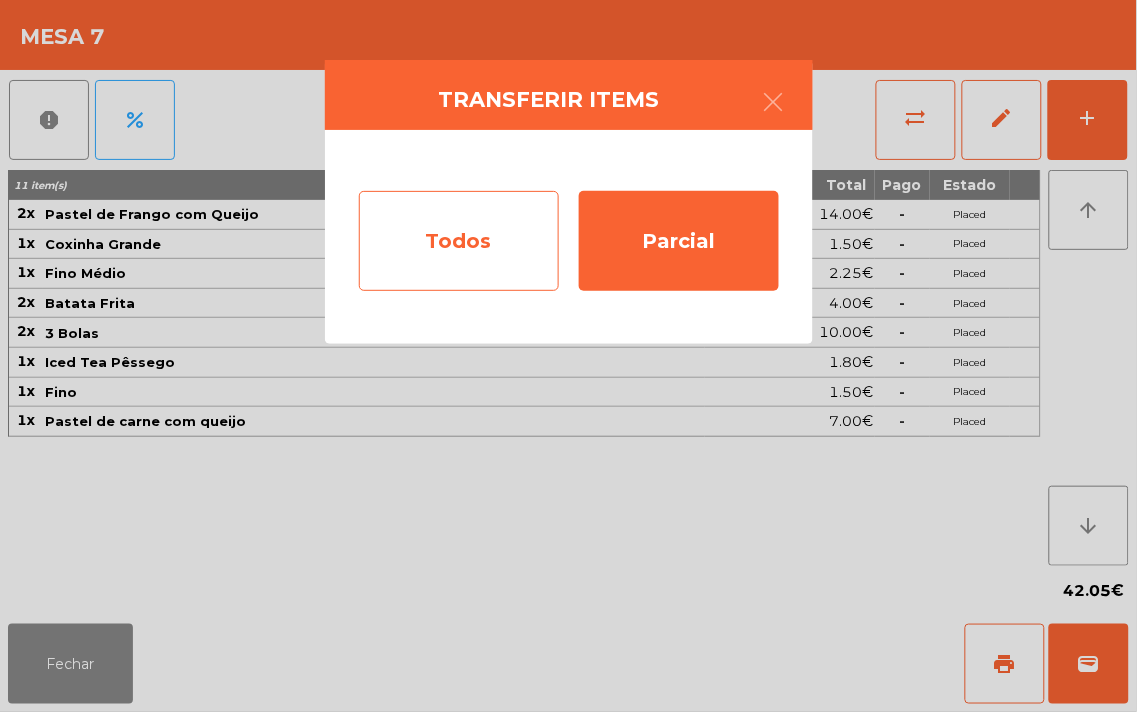 click on "Todos" 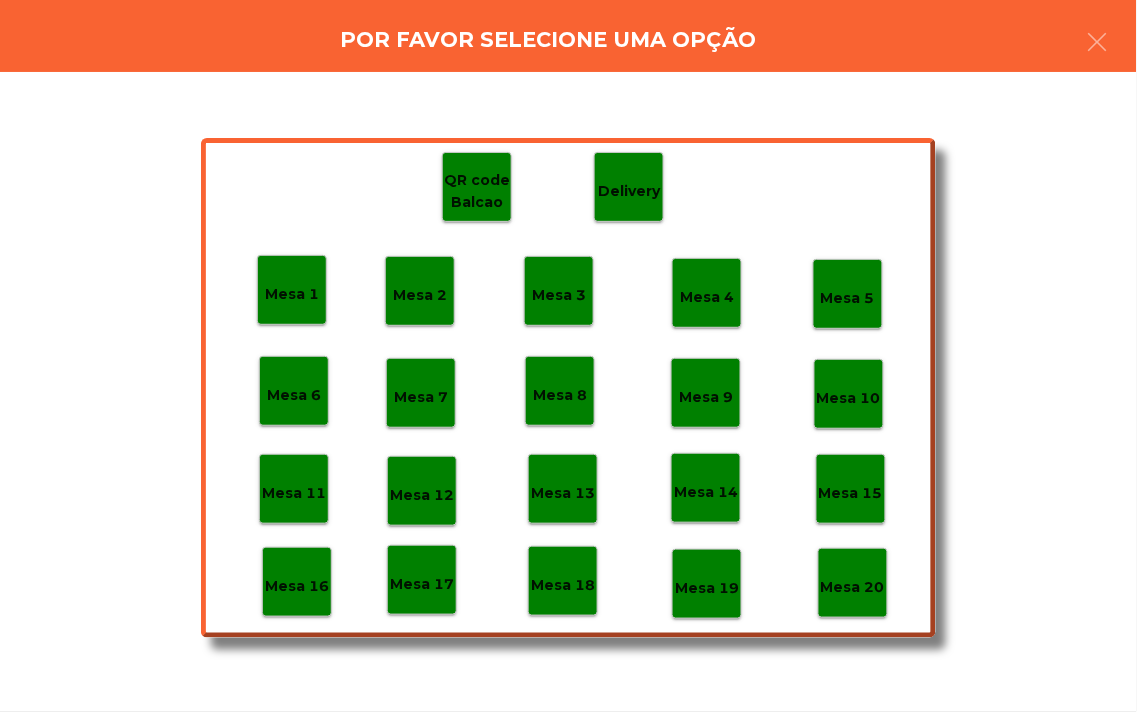 click on "Mesa 20" 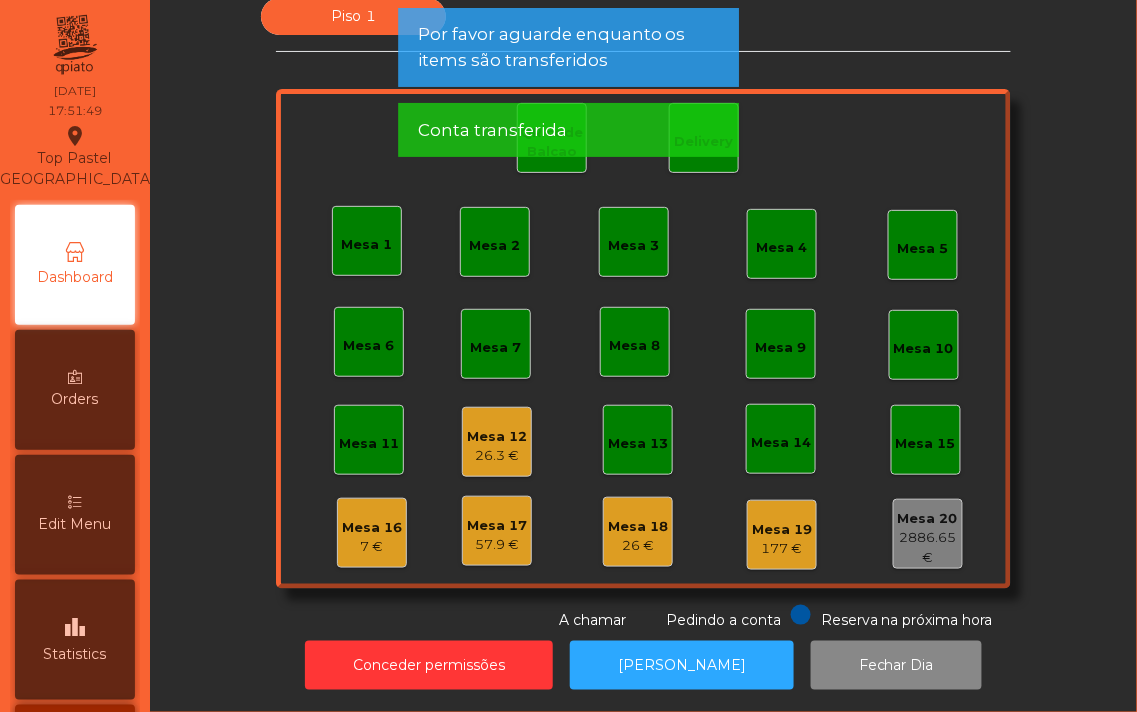 click on "Mesa 12" 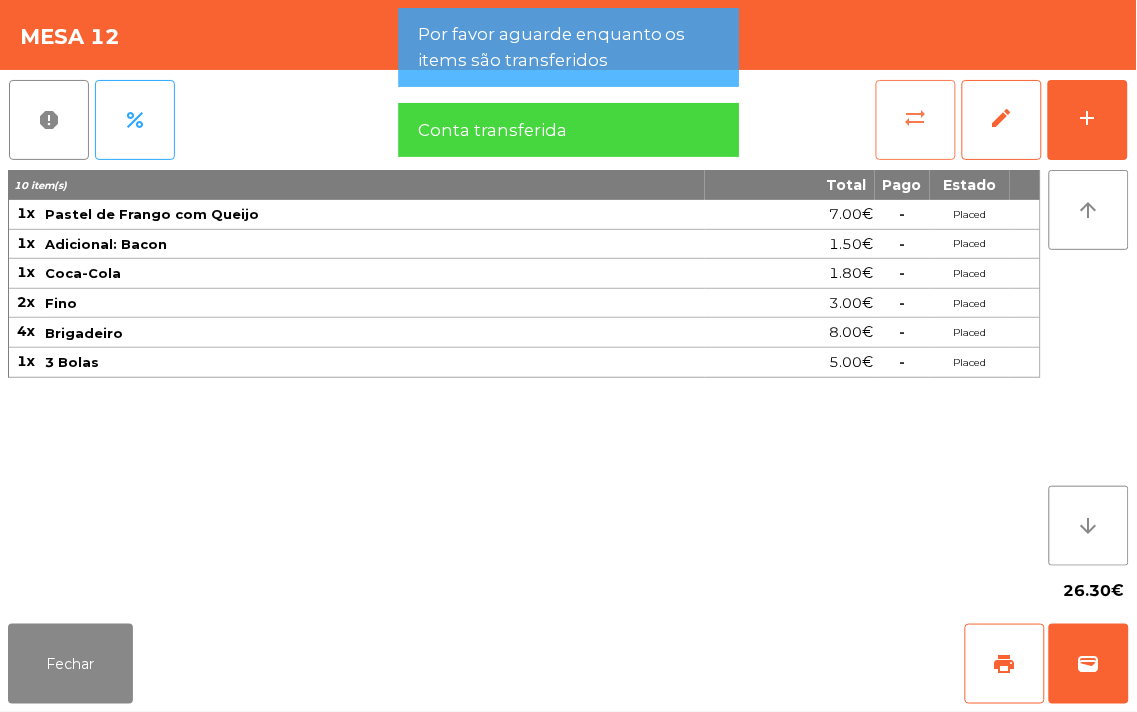 click on "sync_alt" 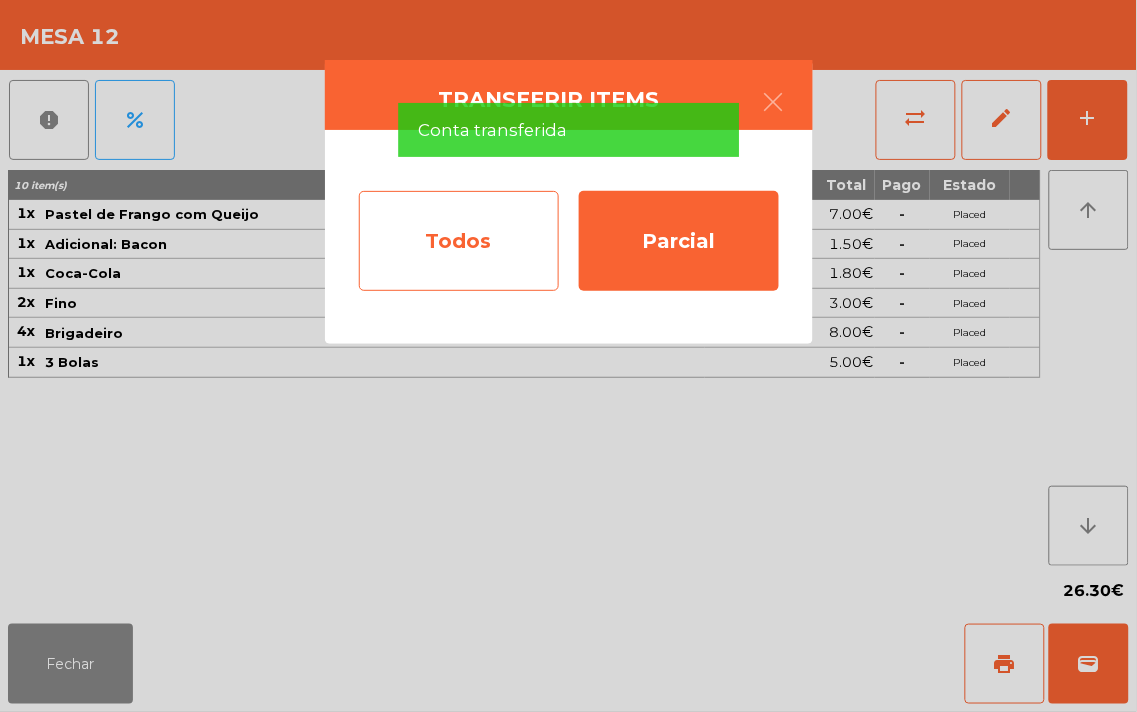 click on "Todos" 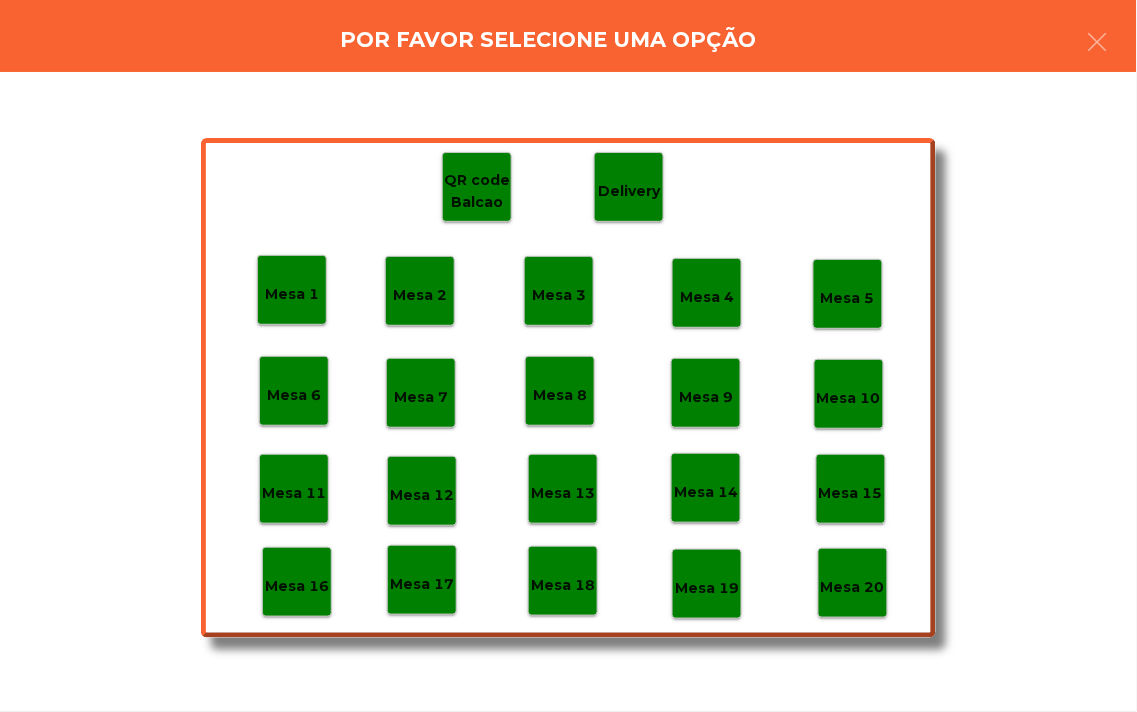 click on "Mesa 20" 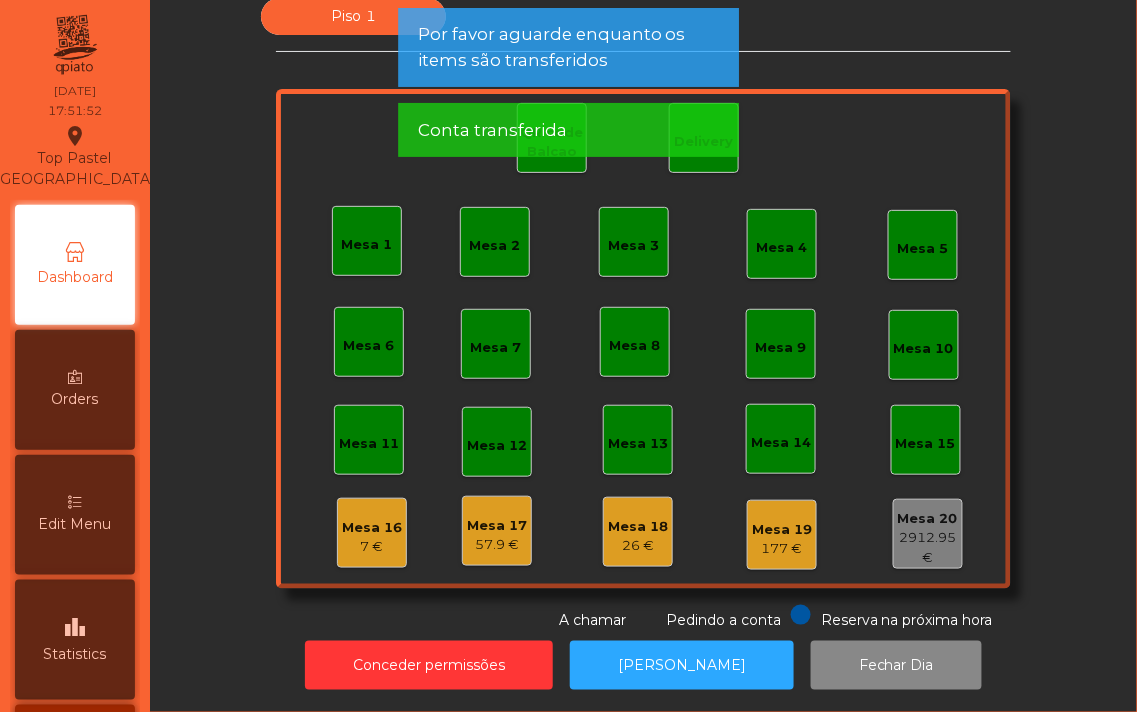 click on "Mesa 12" 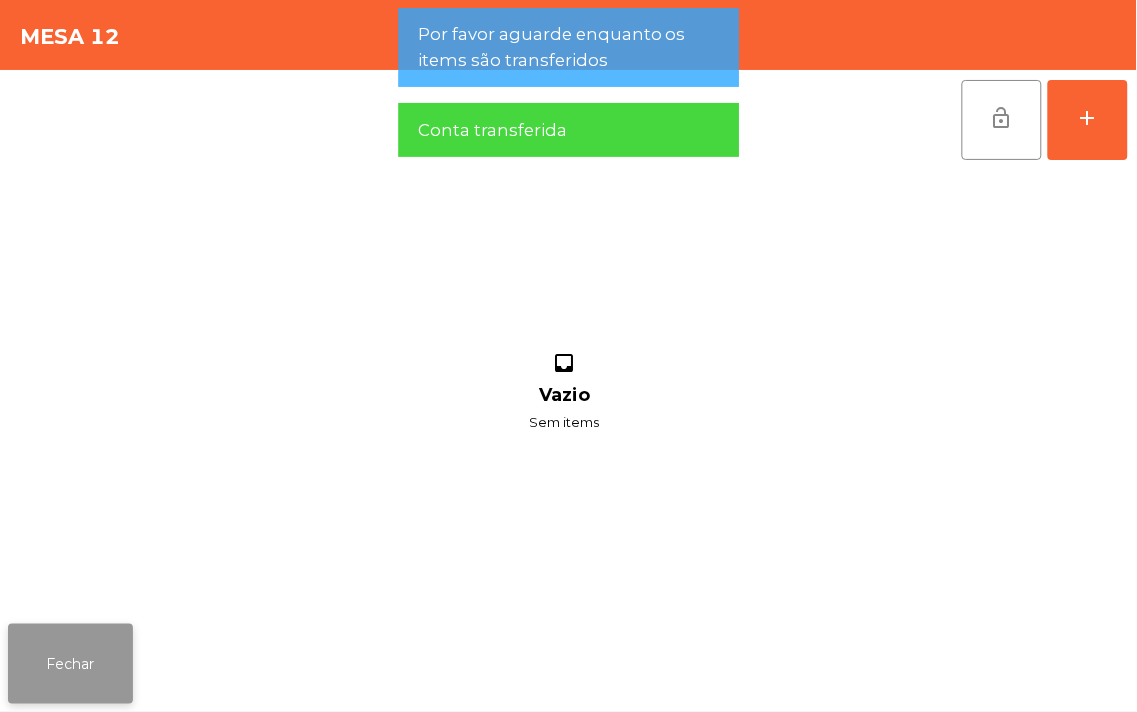 click on "Fechar" 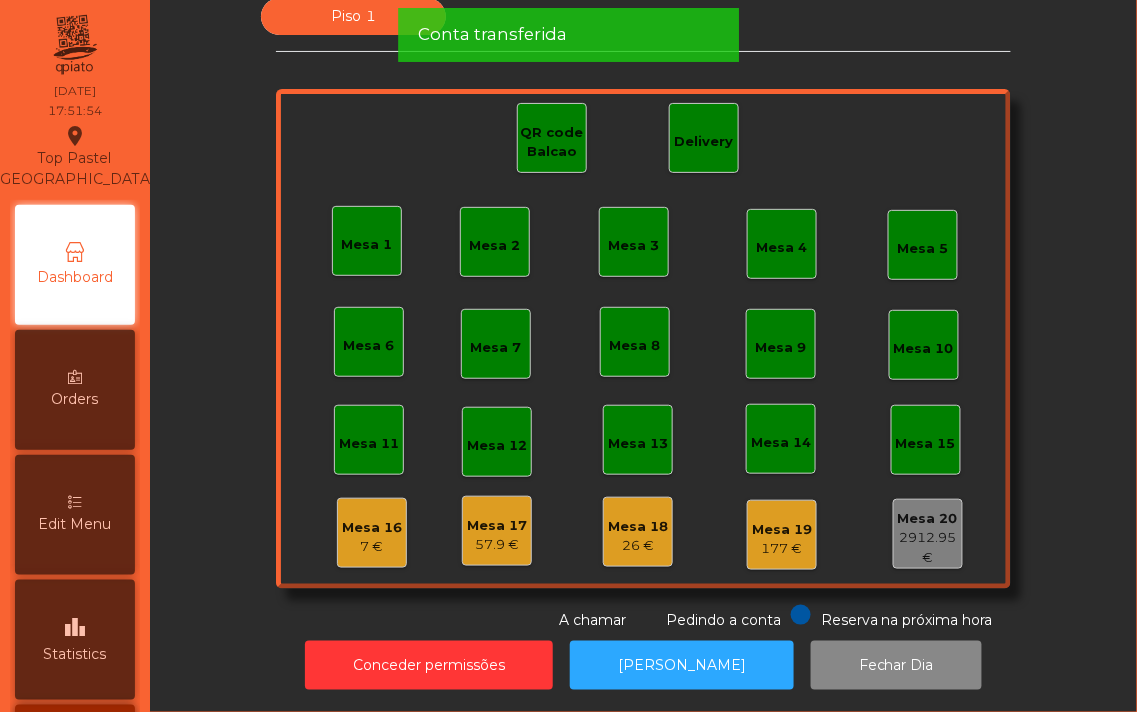 click on "7 €" 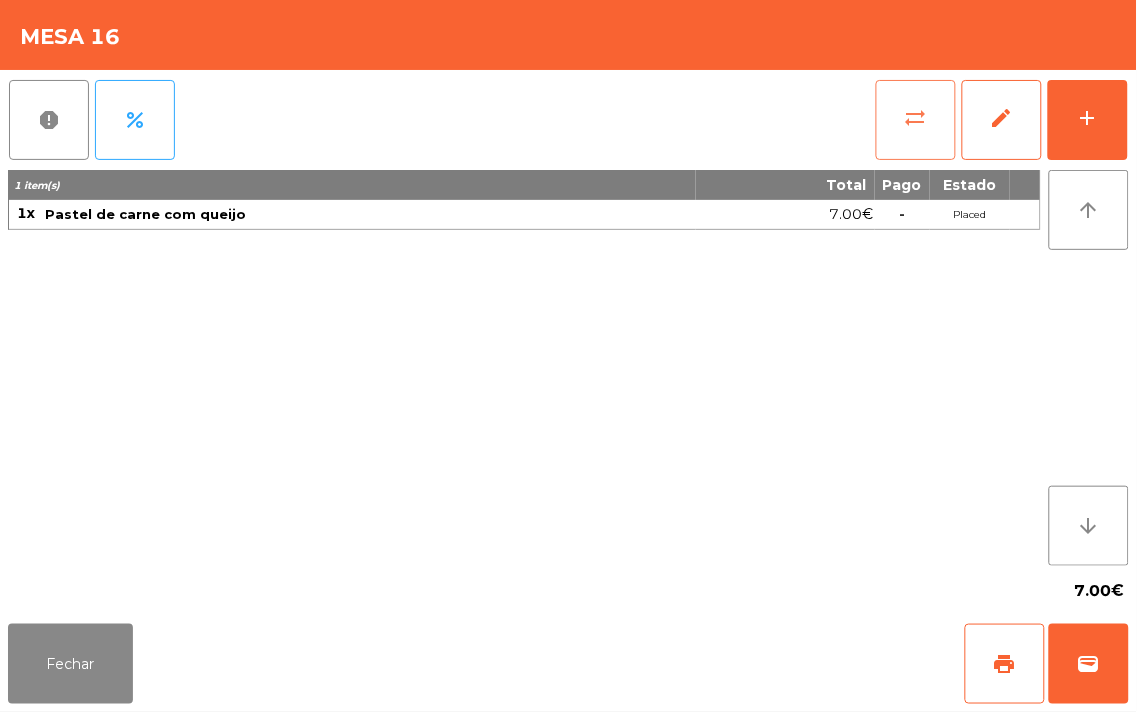 click on "sync_alt" 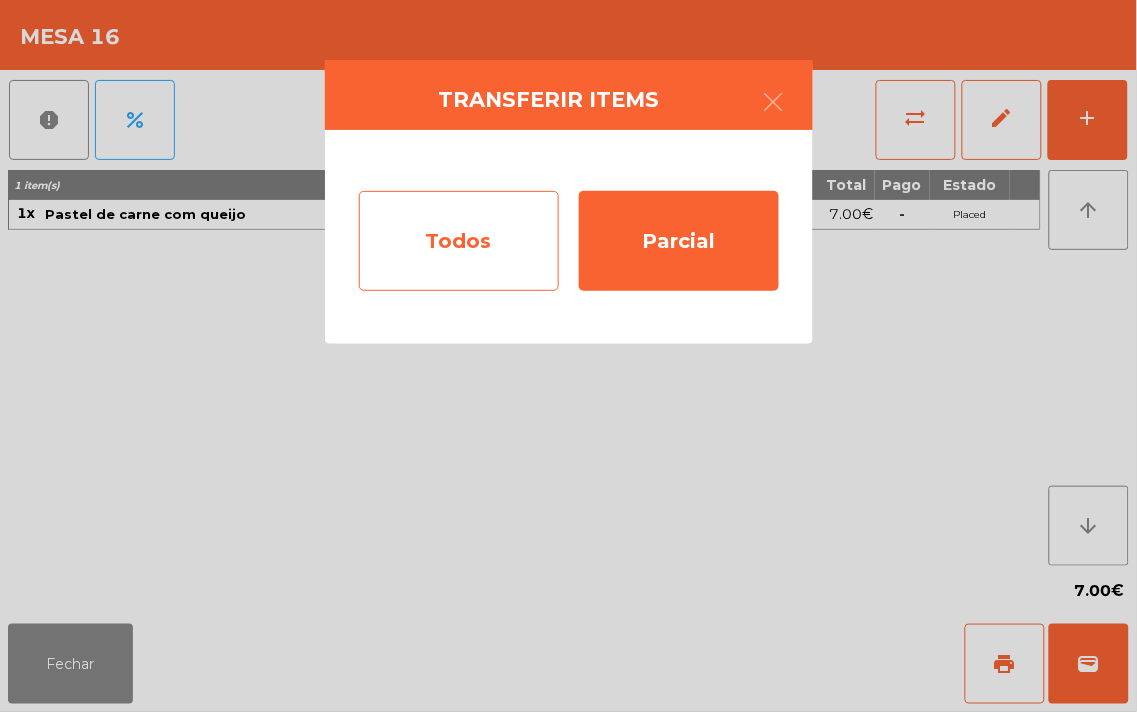 click on "Todos" 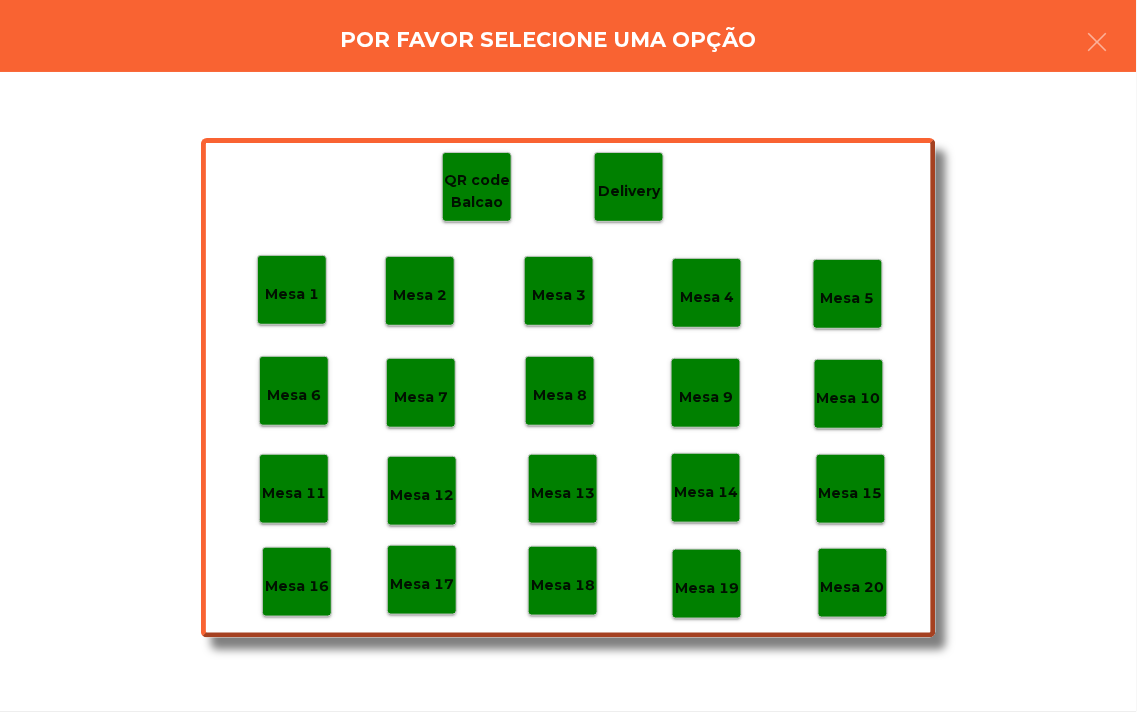 click on "Mesa 20" 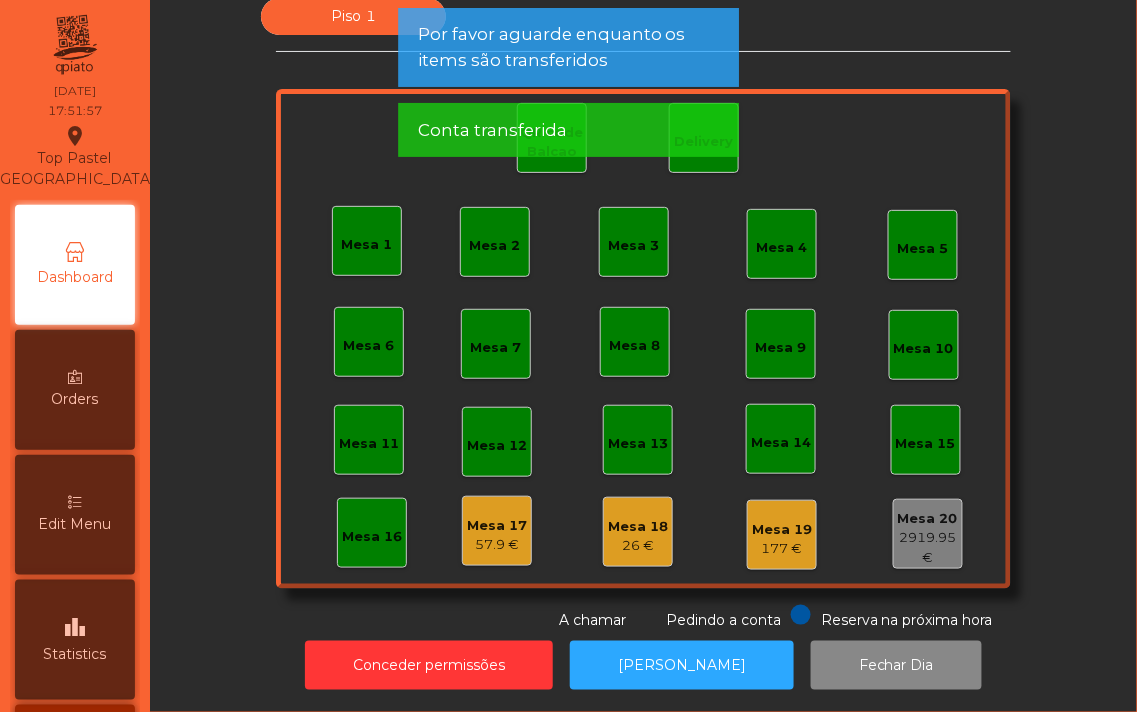 click on "Mesa 17" 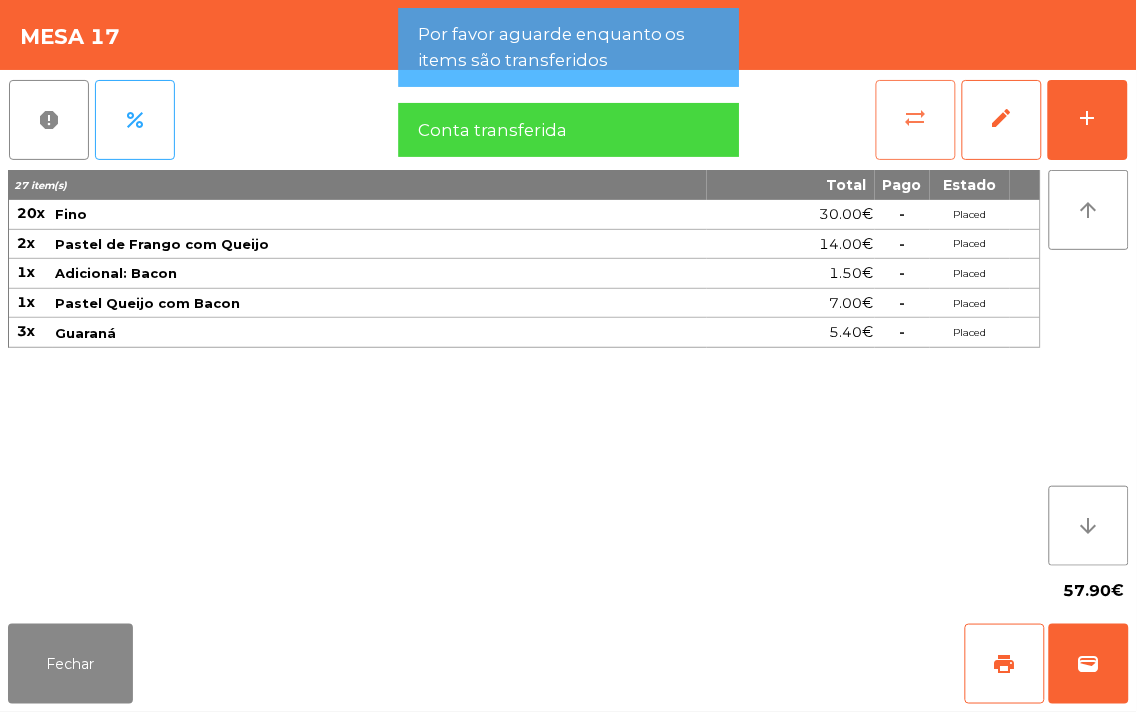 click on "sync_alt" 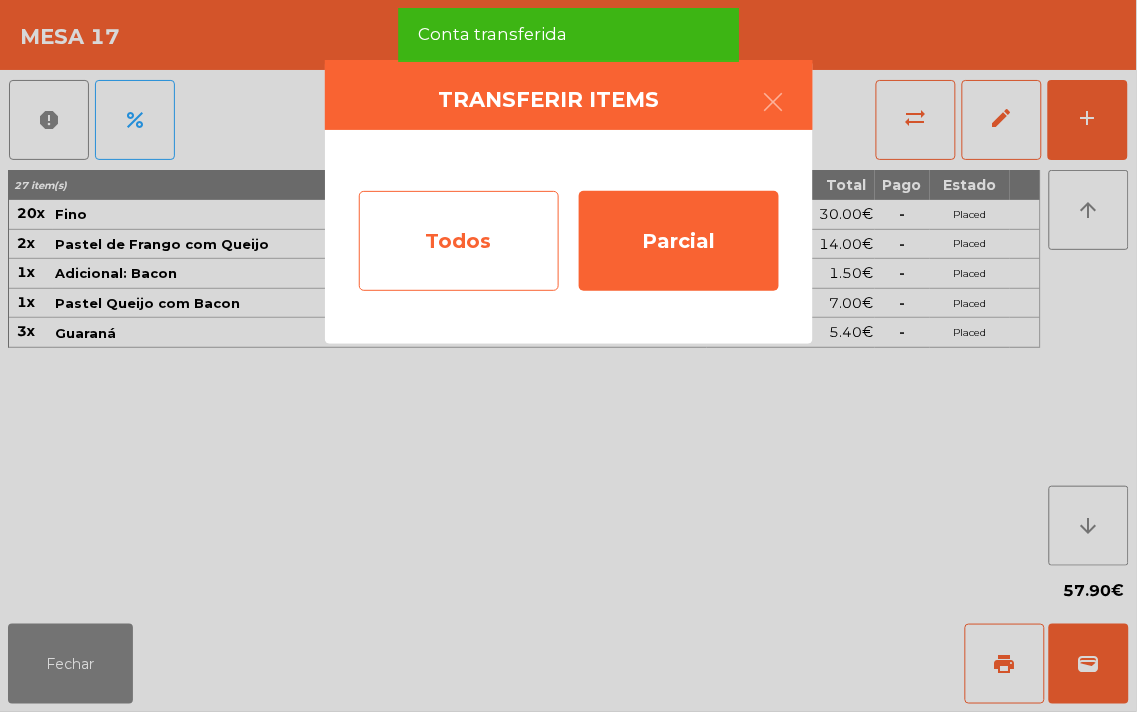 click on "Todos" 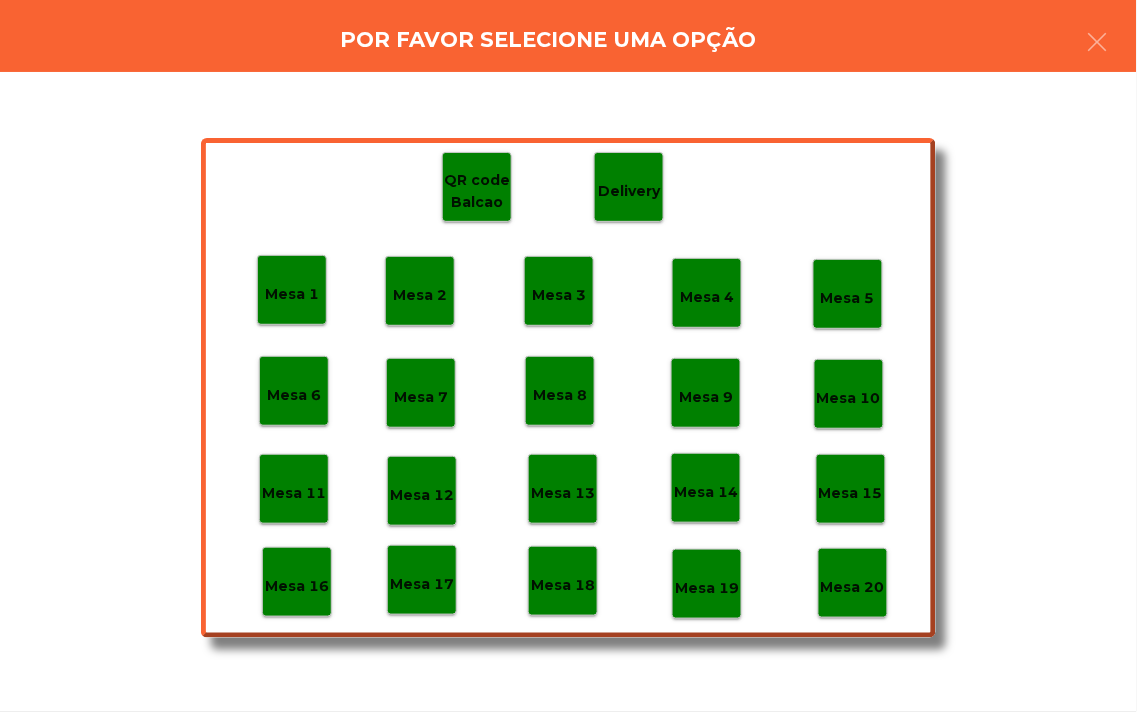 click on "Mesa 20" 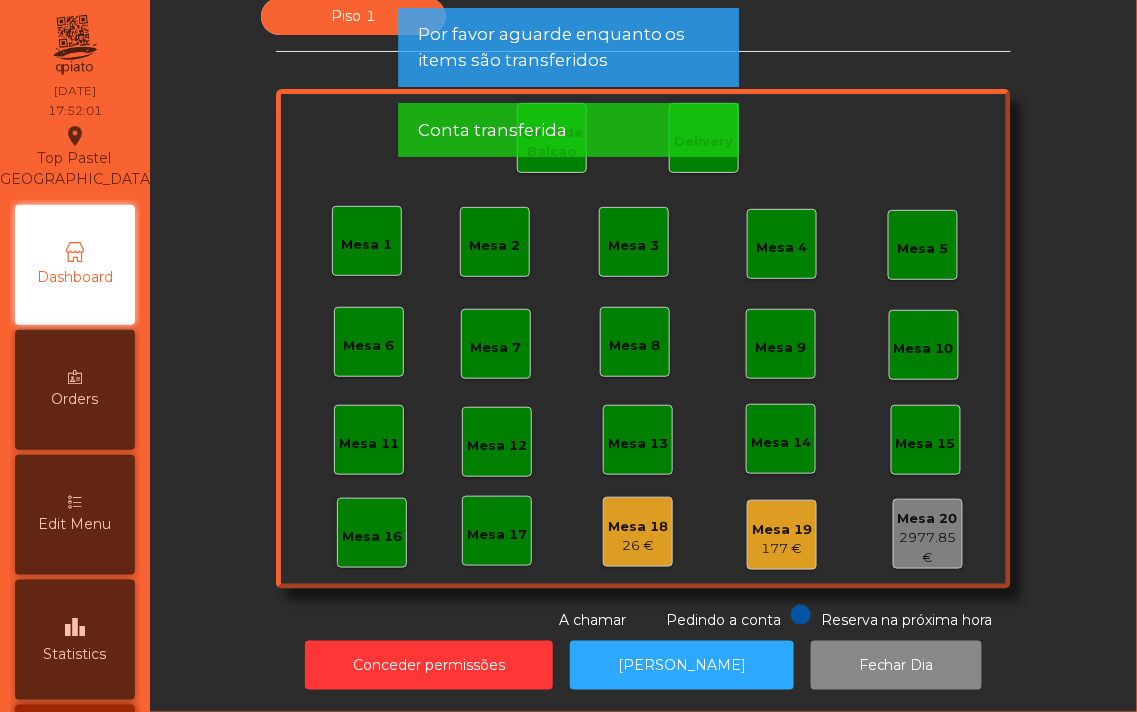 click on "Mesa 18" 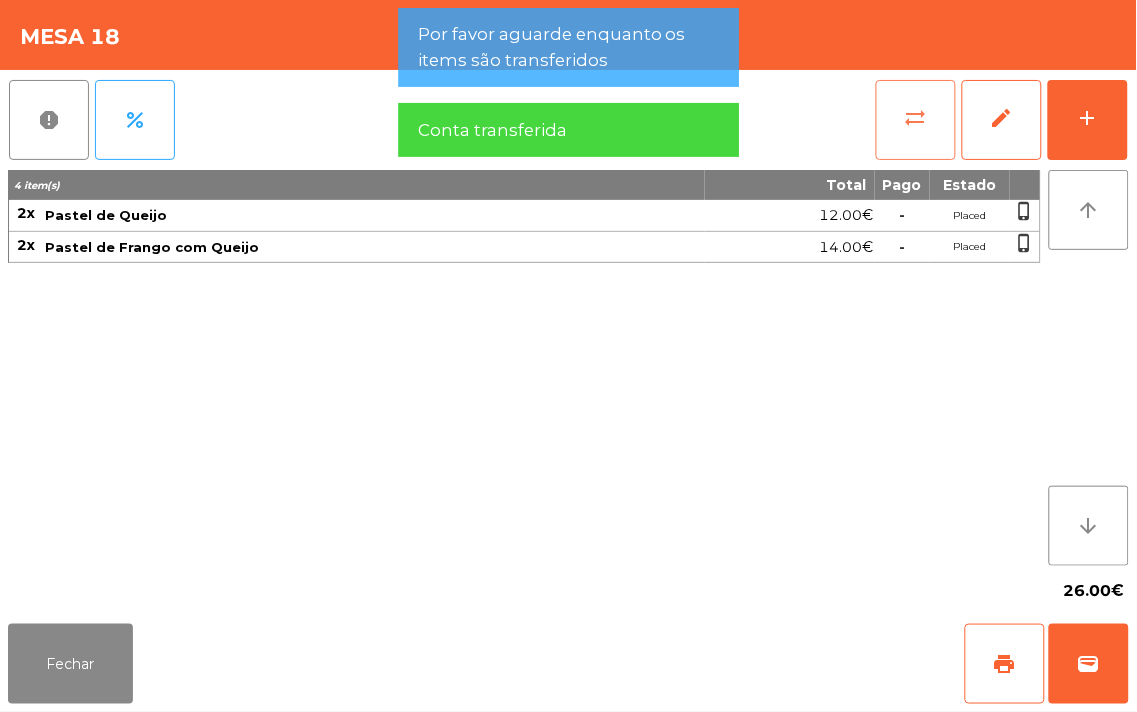 click on "sync_alt" 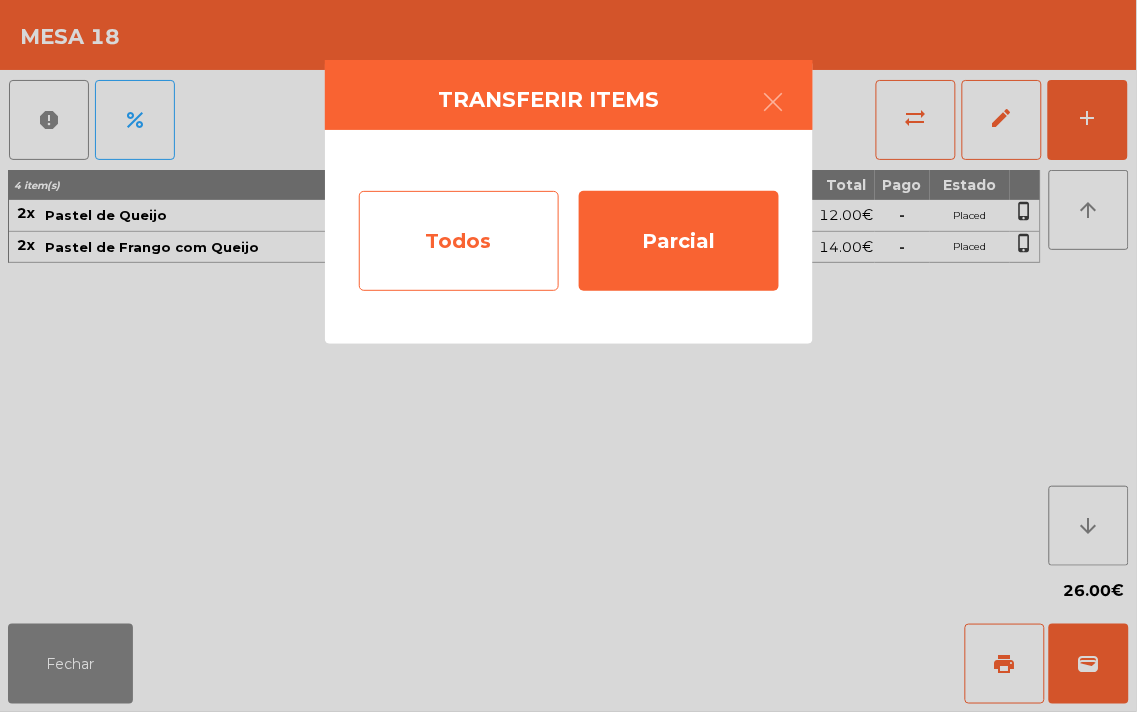 click on "Todos" 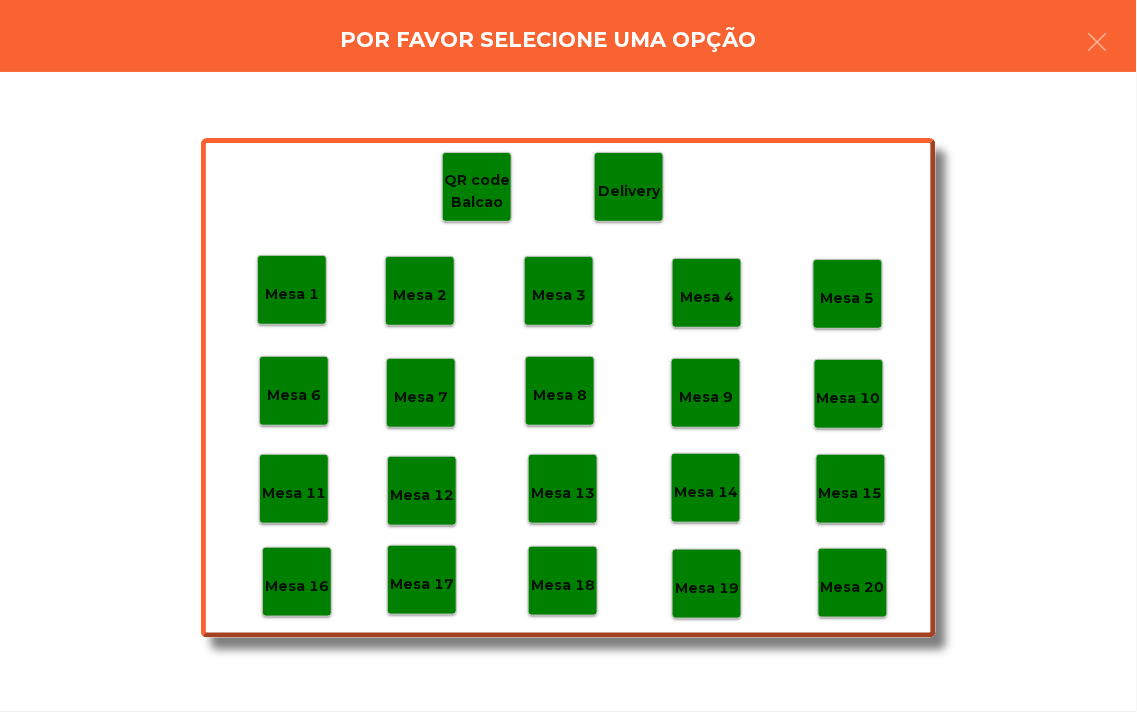 click on "Mesa 20" 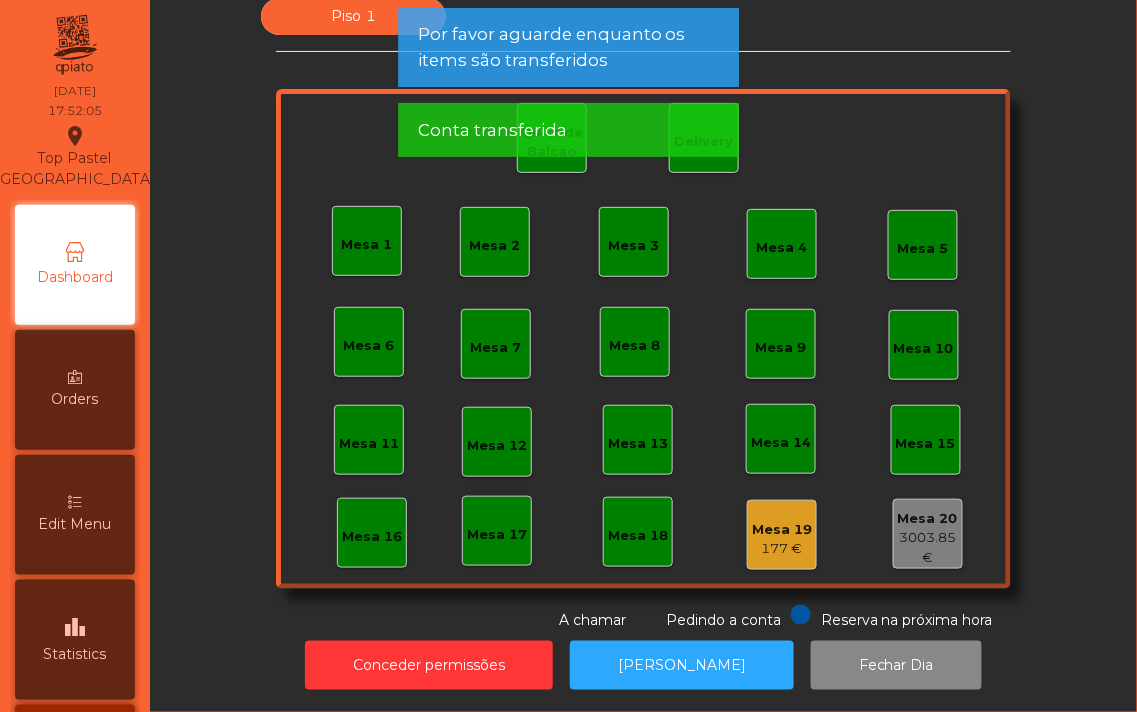 click on "177 €" 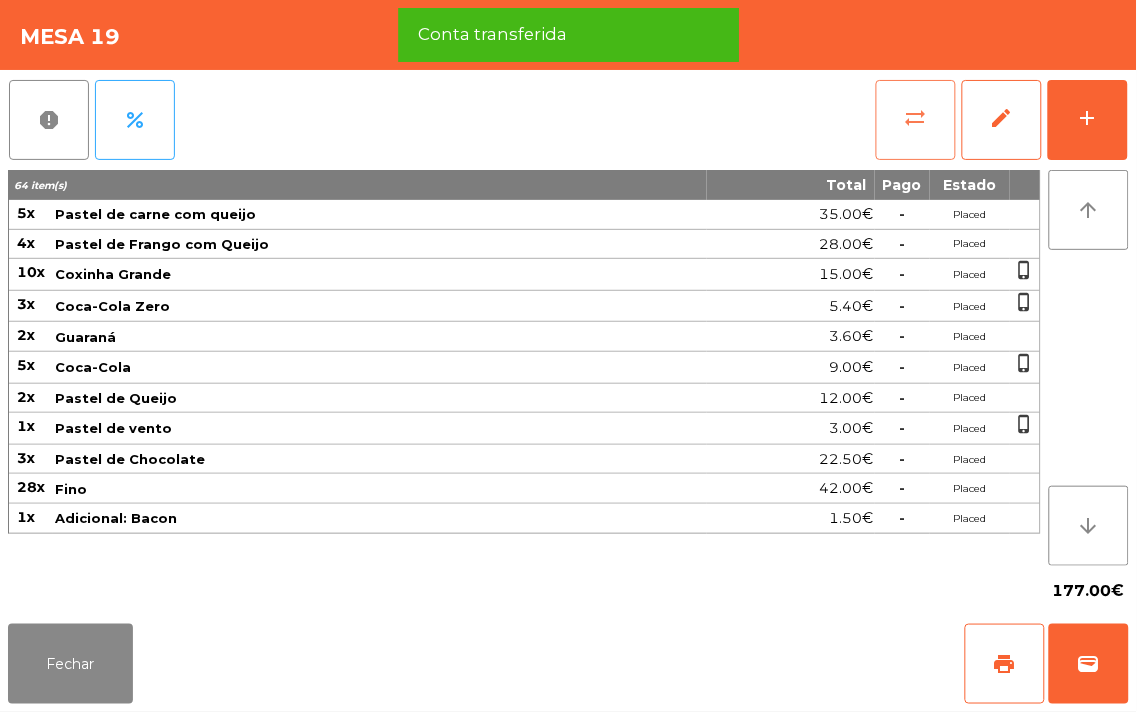 click on "sync_alt" 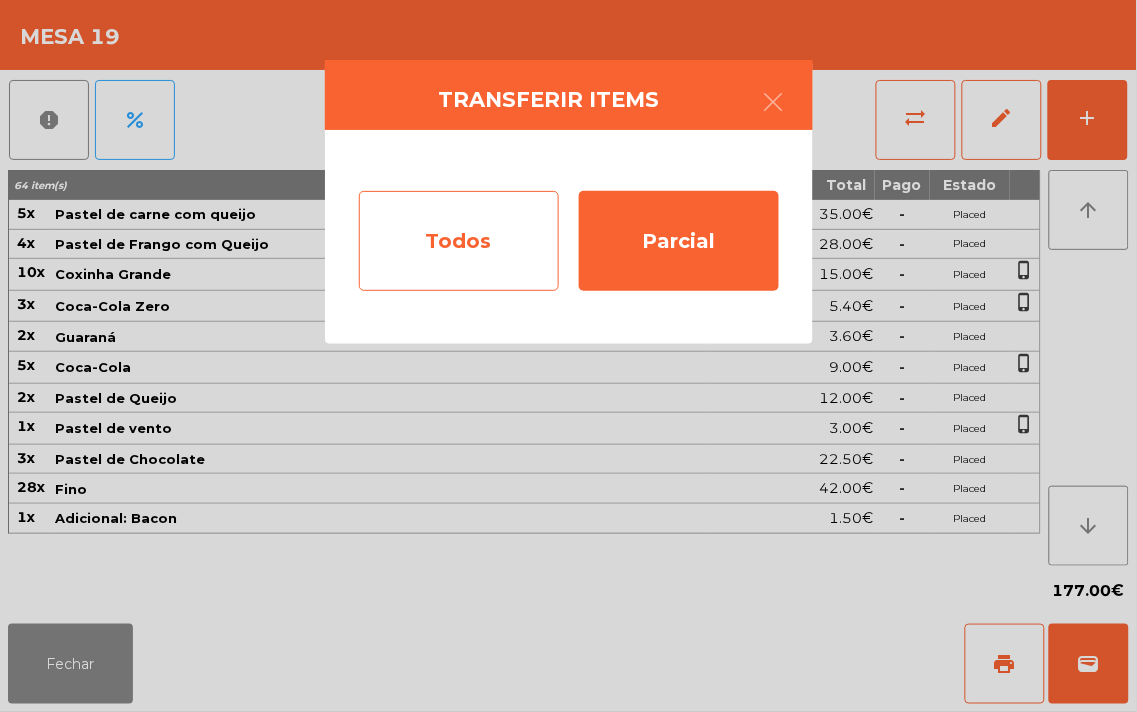 click on "Todos" 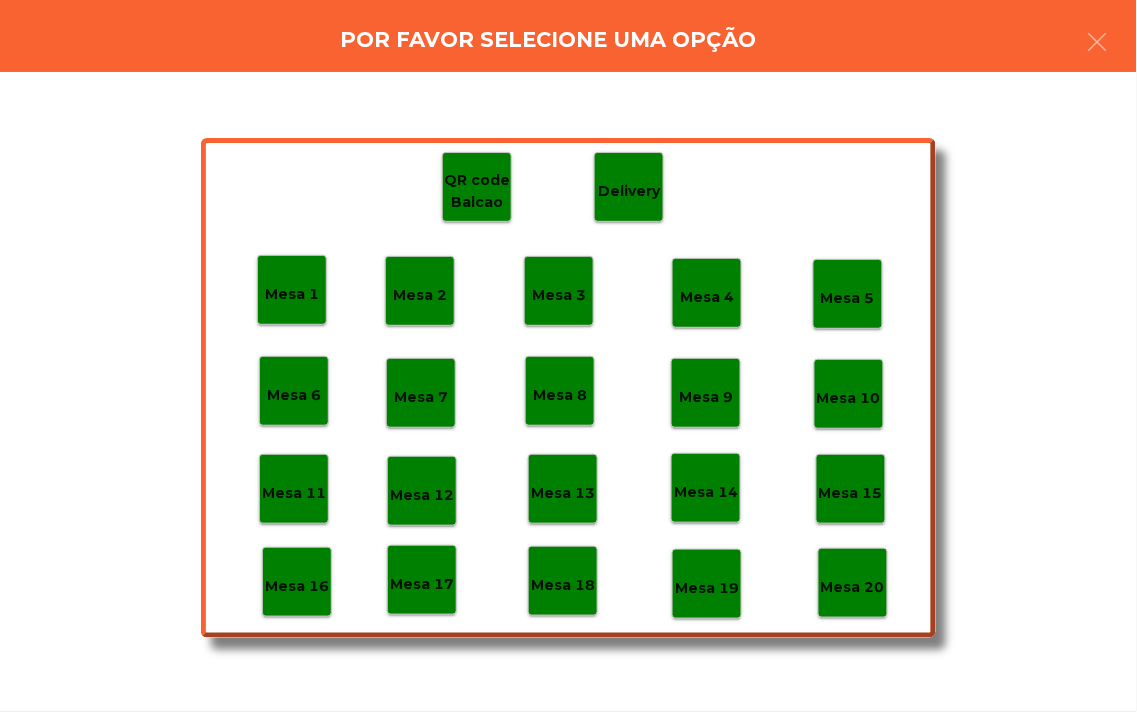 click on "Mesa 20" 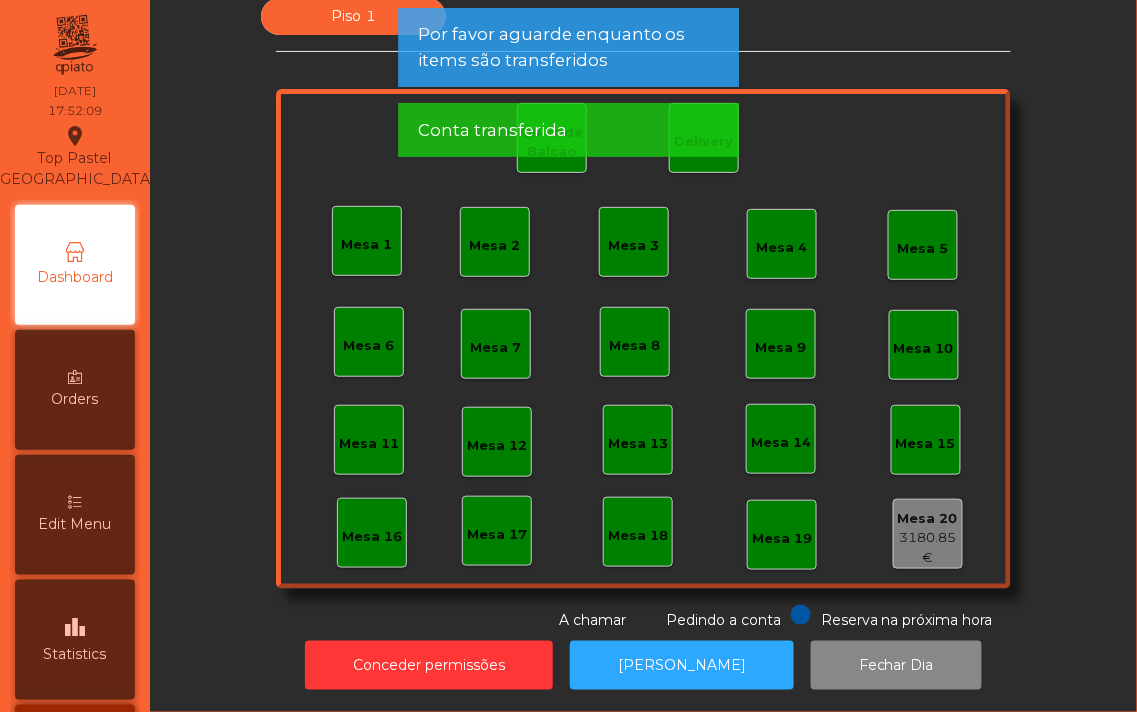 click on "Piso 1   Mesa 1   Mesa 2   Mesa 3   Mesa 4   Mesa 5   Mesa 6   Mesa 7   Mesa 8   [GEOGRAPHIC_DATA] 10   Mesa 11   [GEOGRAPHIC_DATA] 12   Mesa 13   [GEOGRAPHIC_DATA] 15   [GEOGRAPHIC_DATA] 17   [GEOGRAPHIC_DATA] 20   3180.85 €   QR code Balcao   Delivery  Reserva na próxima hora Pedindo a conta A chamar" 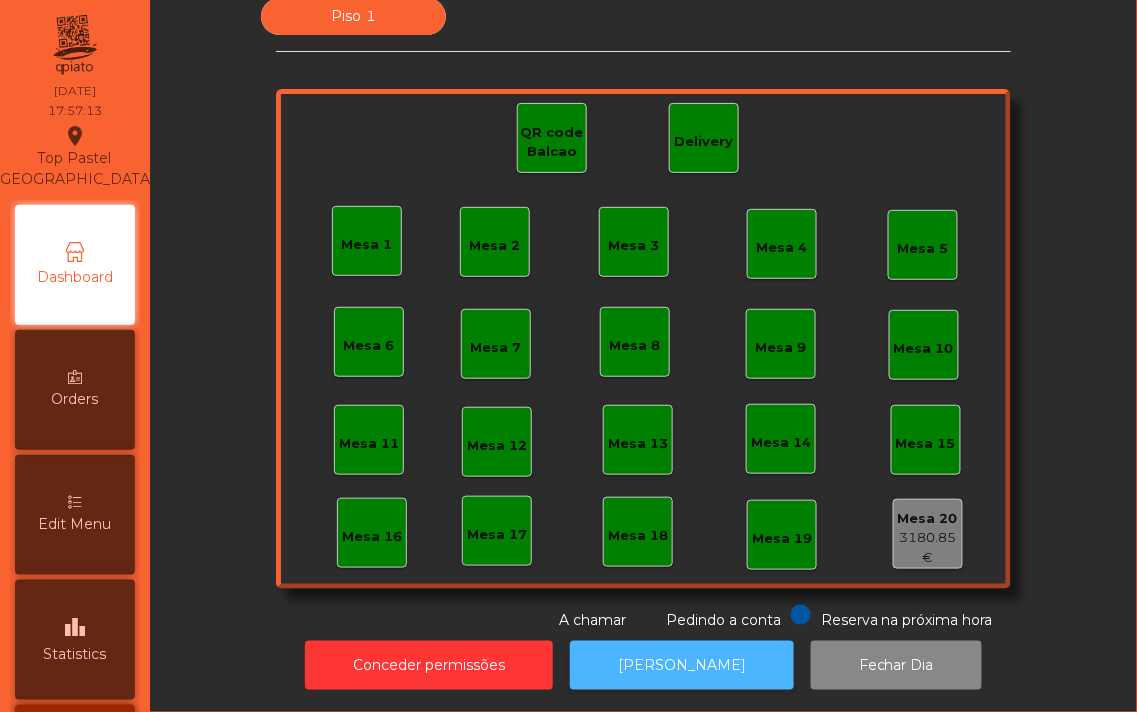 click on "[PERSON_NAME]" 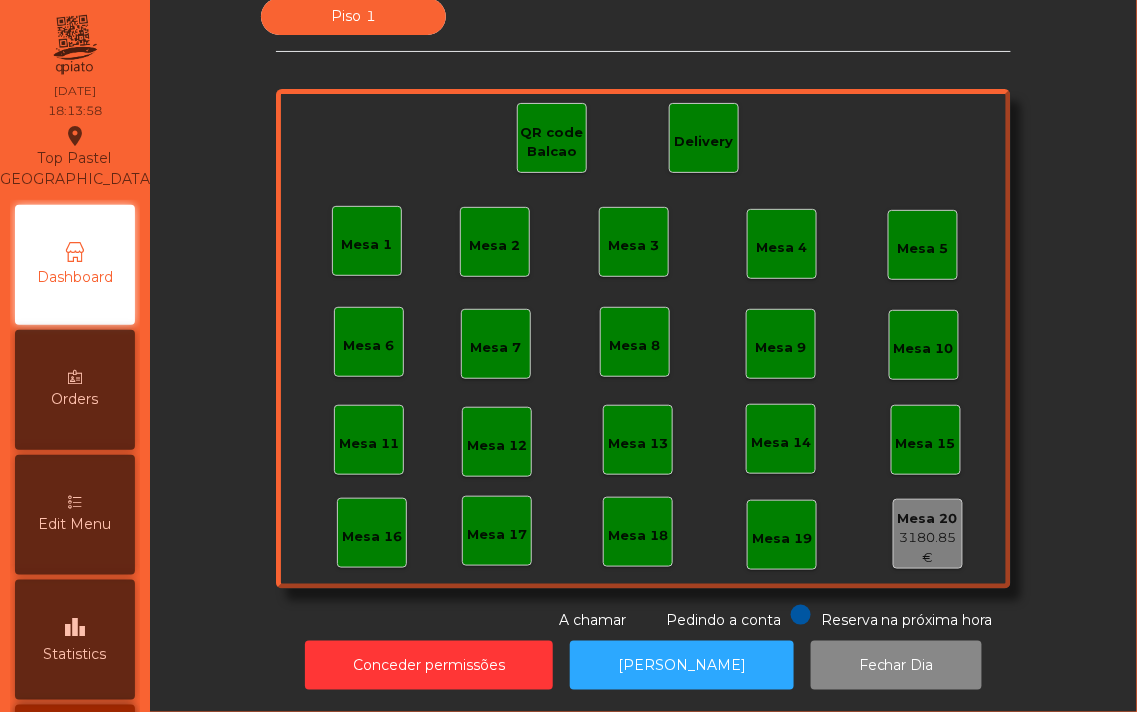 click on "Mesa 1   Mesa 2   Mesa 3   Mesa 4   Mesa 5   Mesa 6   Mesa 7   Mesa 8   Mesa 9   [GEOGRAPHIC_DATA] 10   Mesa 11   Mesa 12   Mesa 13   Mesa 14   [GEOGRAPHIC_DATA] 16   [GEOGRAPHIC_DATA] 18   Mesa 19   Mesa 20   3180.85 €   QR code [GEOGRAPHIC_DATA]   Delivery" 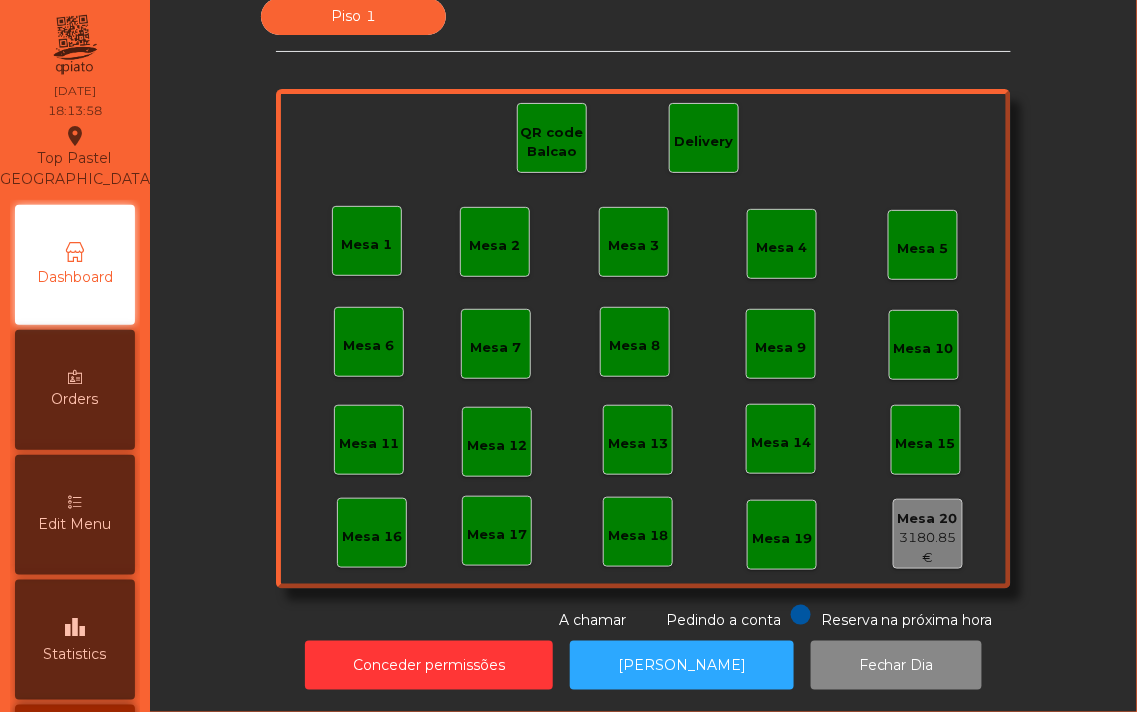 click on "Mesa 1" 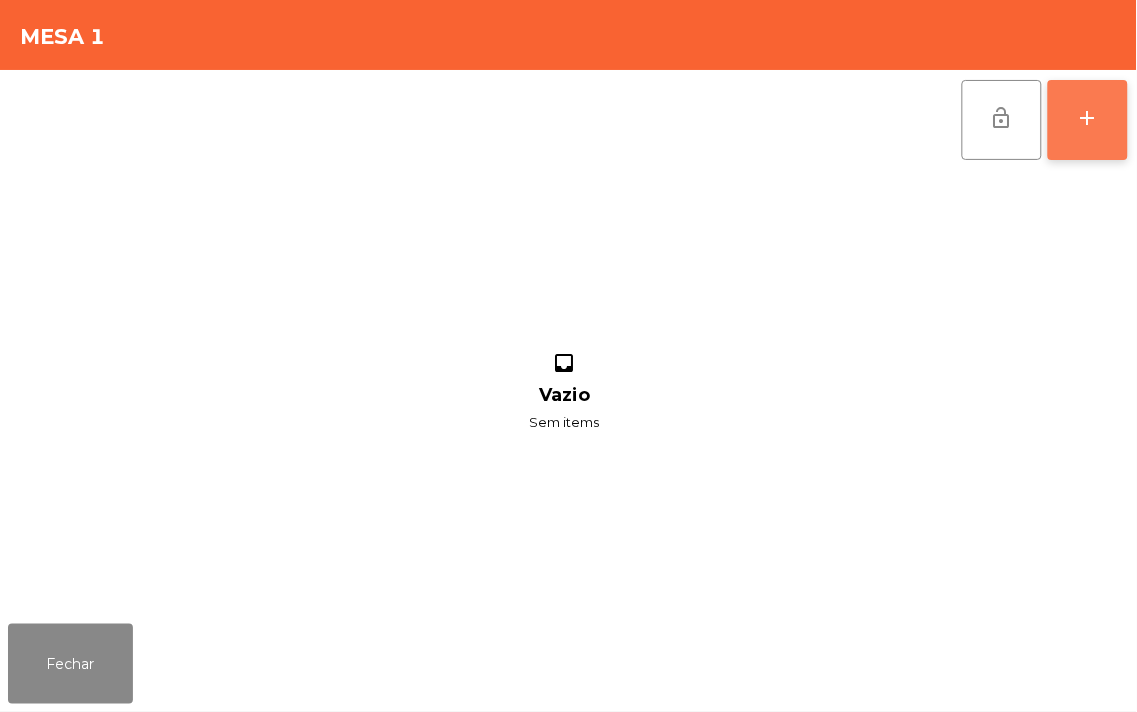 click on "add" 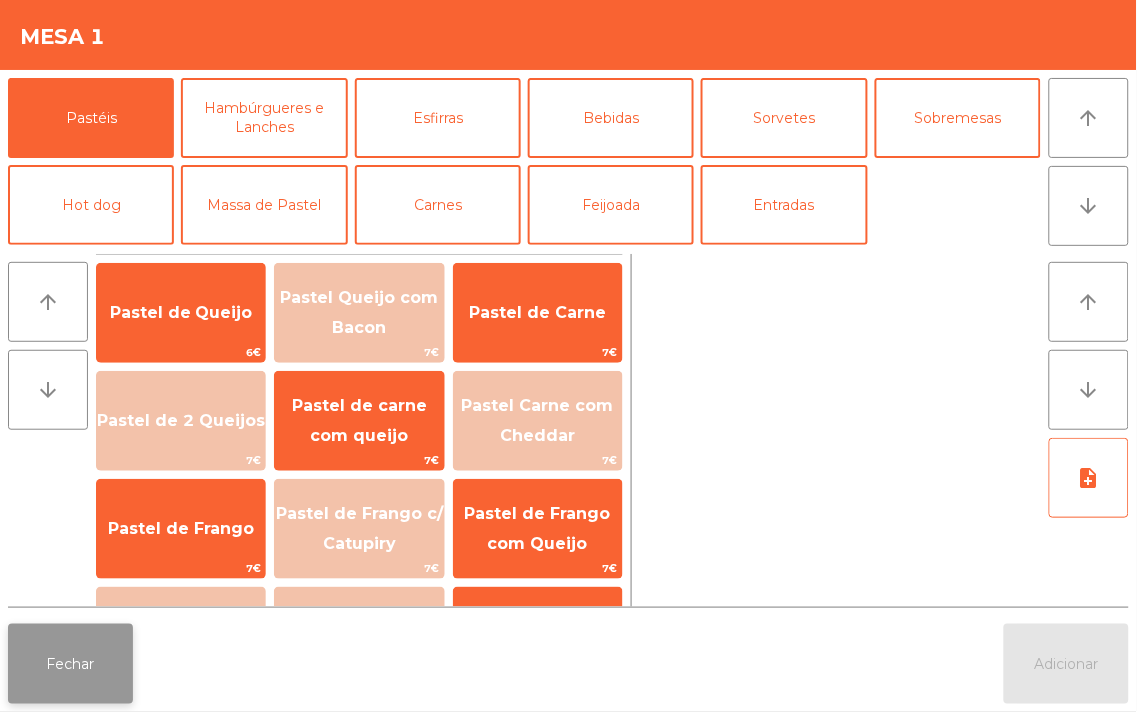 click on "Fechar" 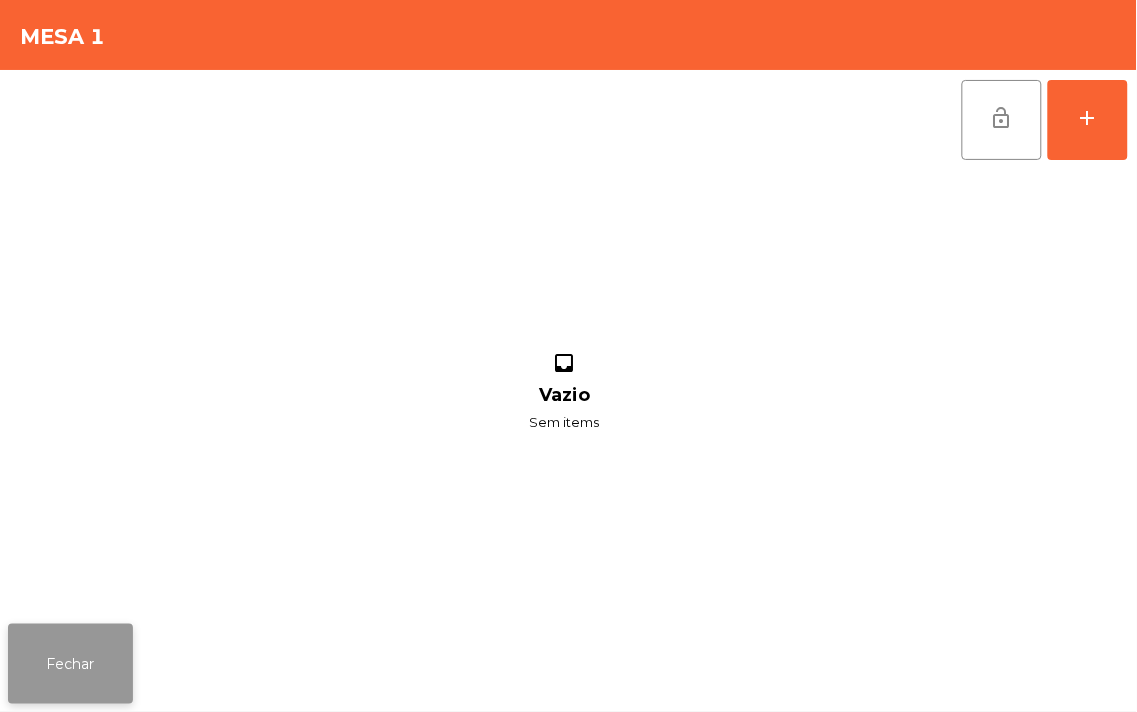 click on "Fechar" 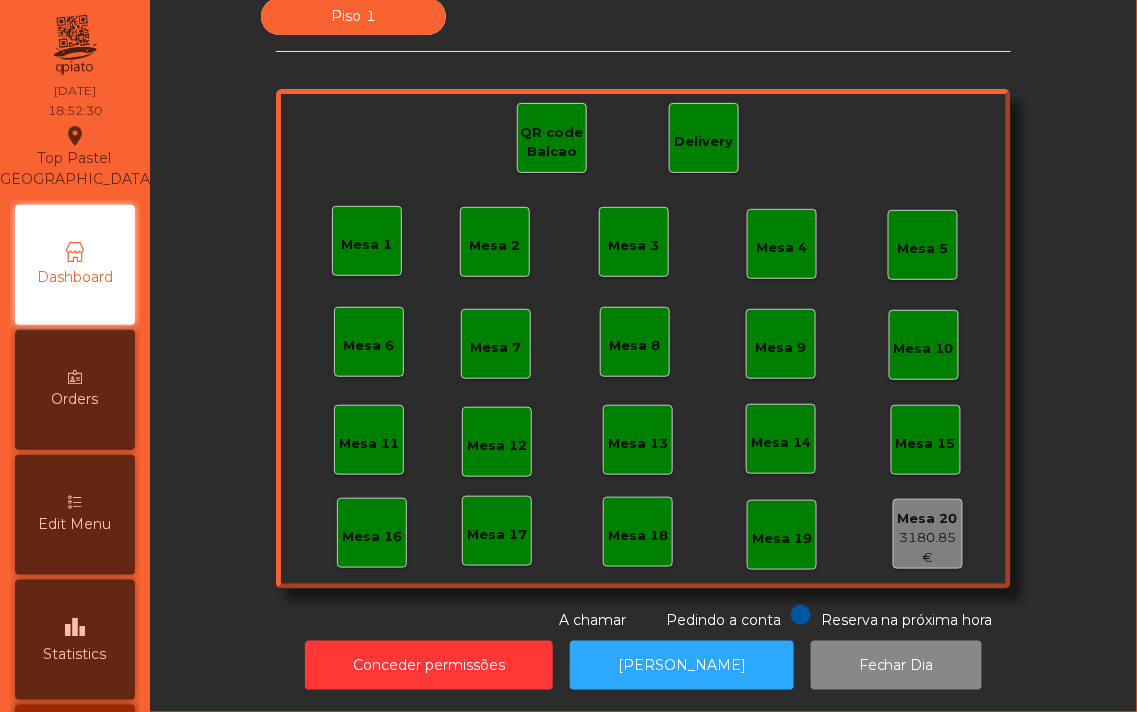 click on "Mesa 1" 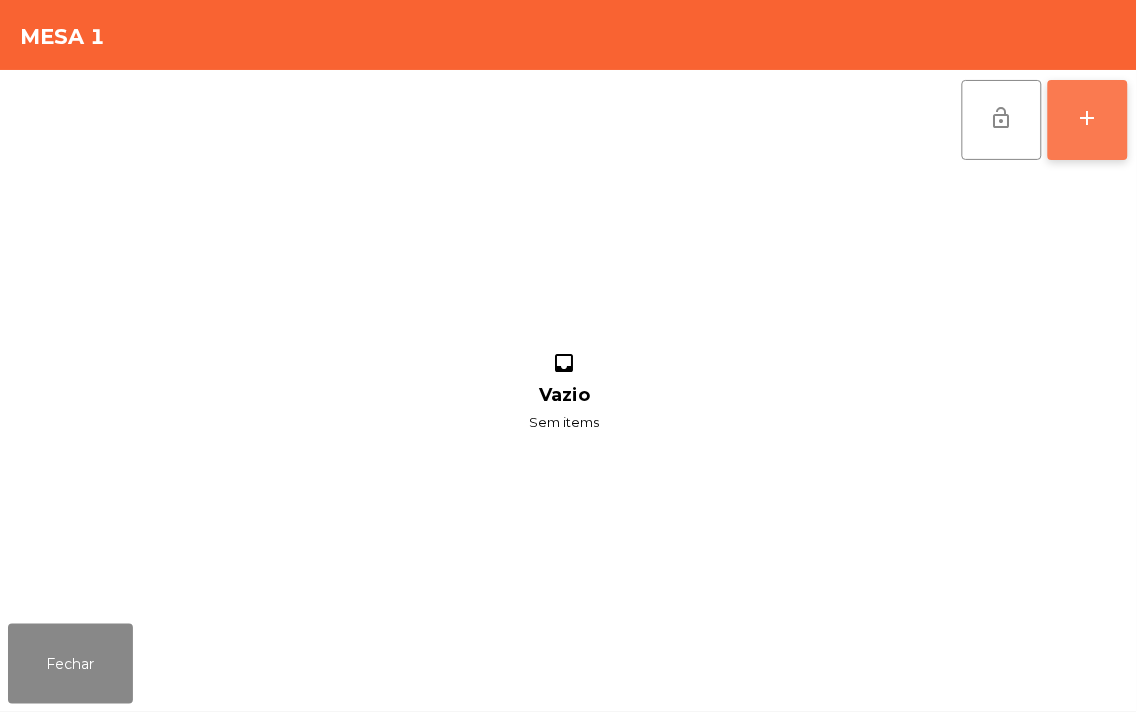 click on "add" 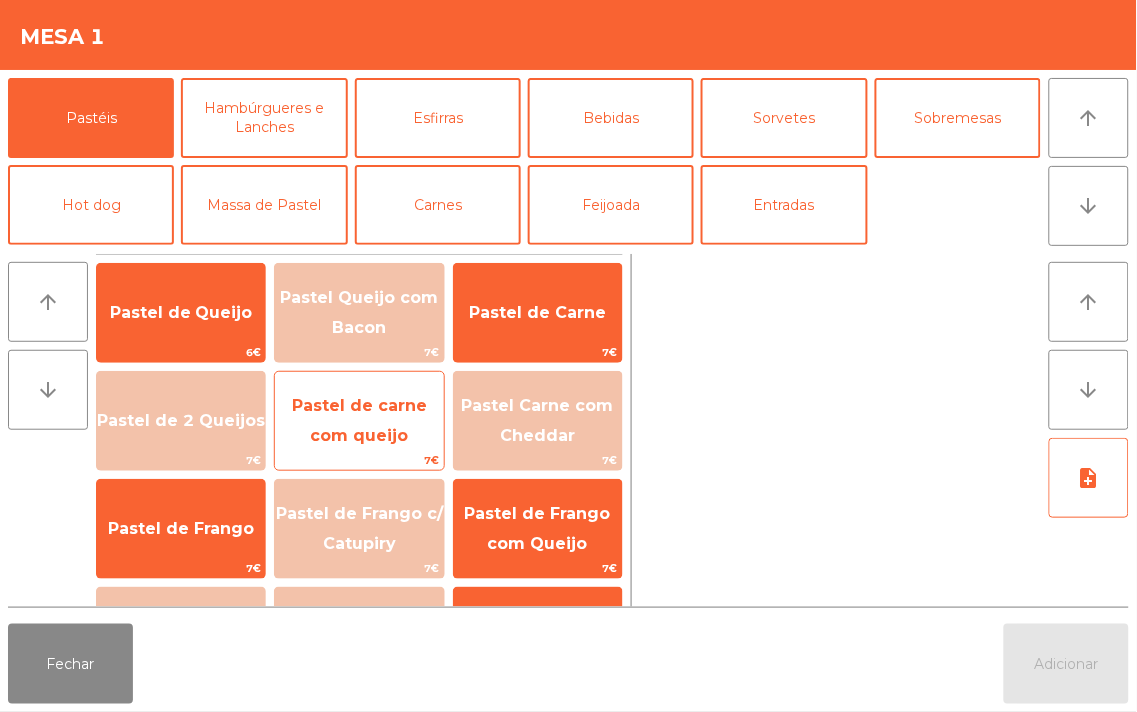 click on "Pastel de carne com queijo" 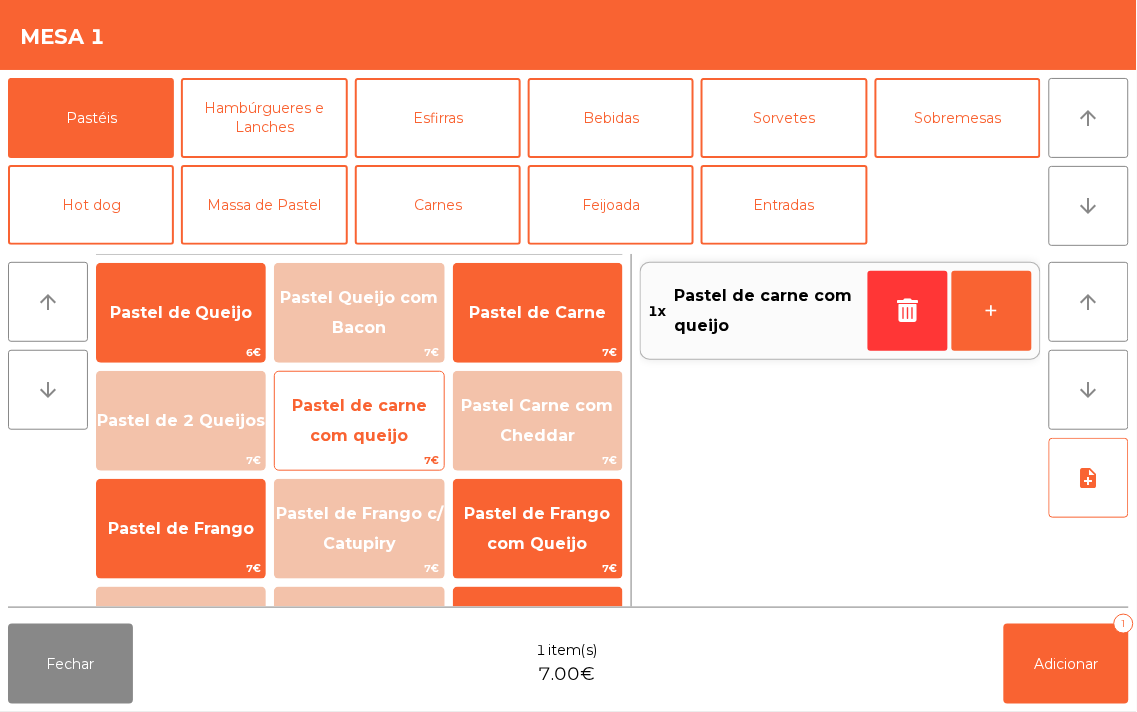 click on "Pastel de carne com queijo" 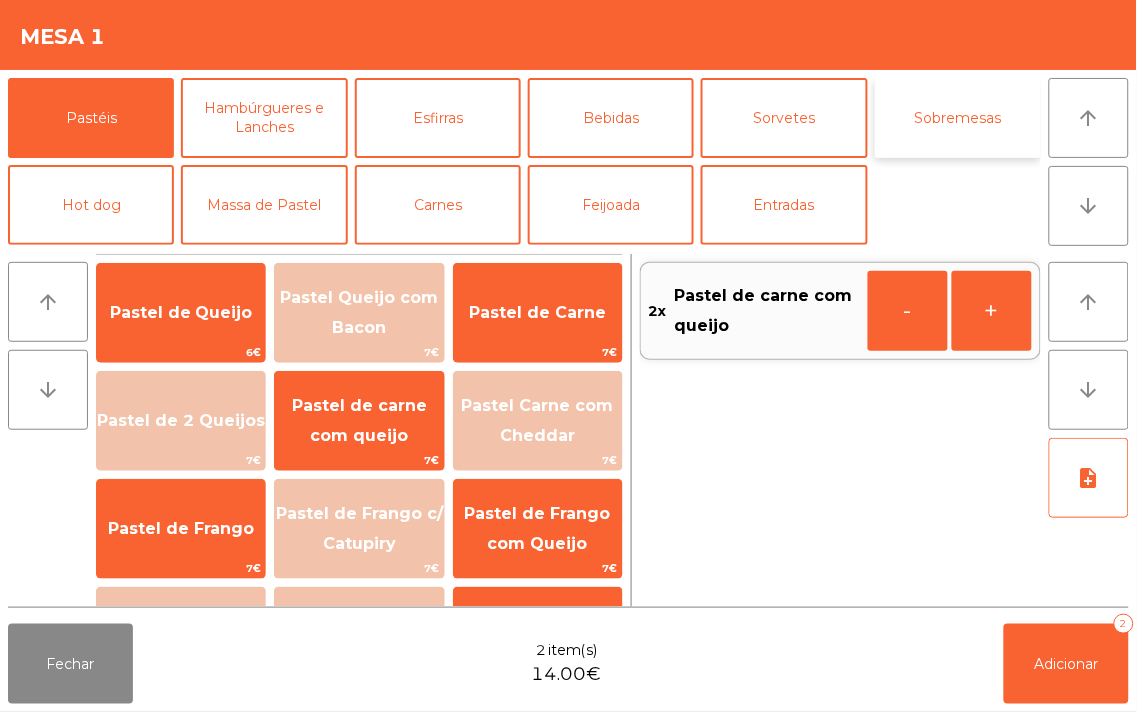 click on "Sobremesas" 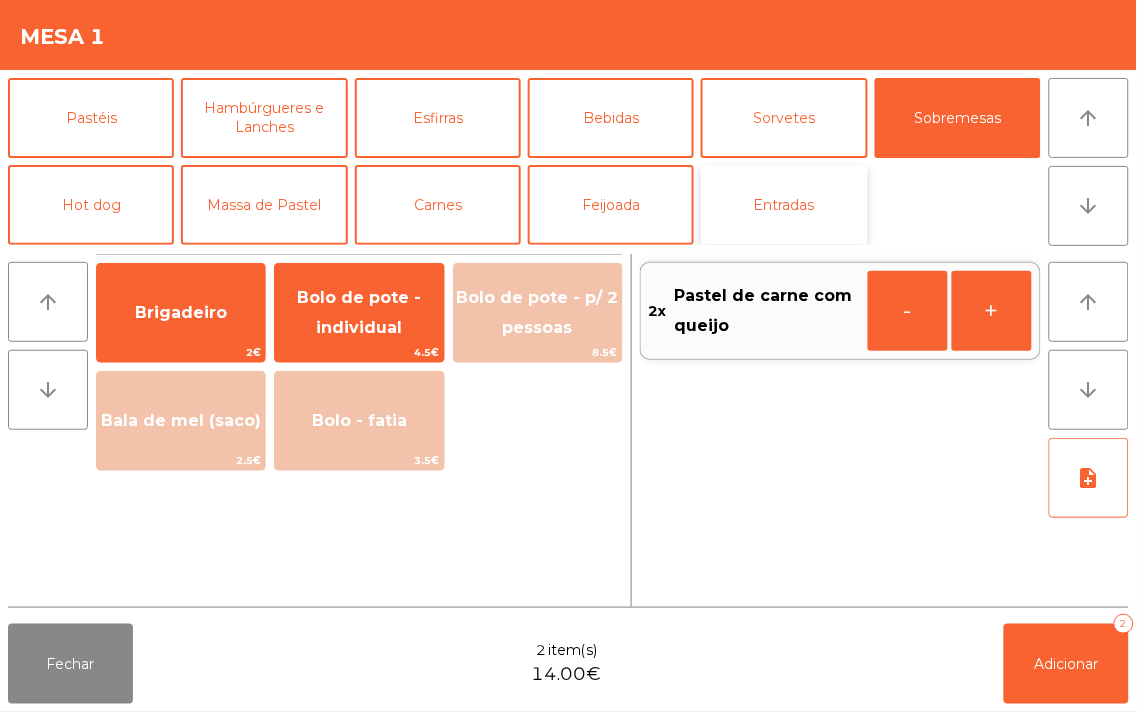 click on "Entradas" 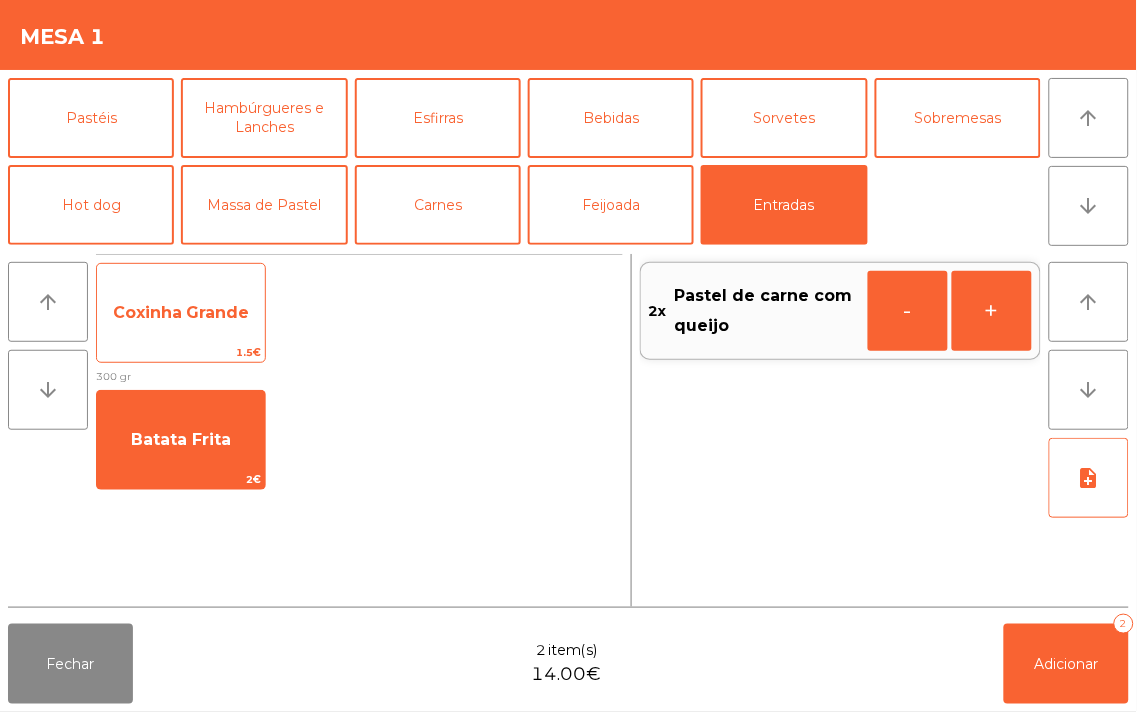 click on "Coxinha Grande" 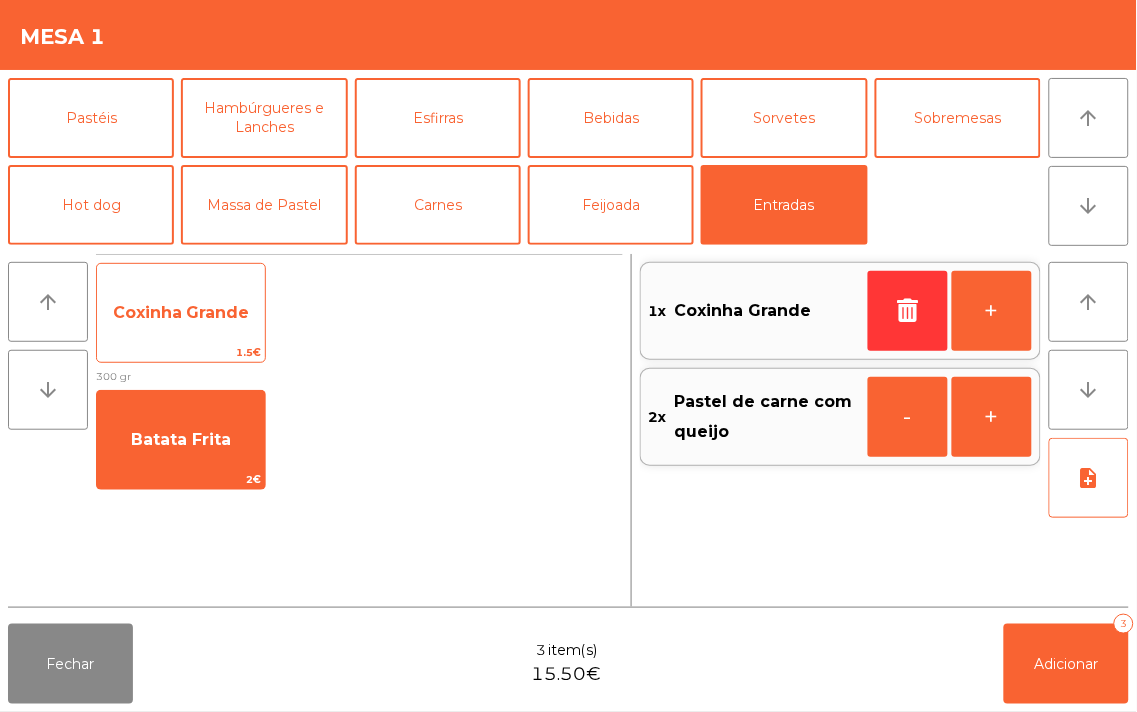 click on "Coxinha Grande" 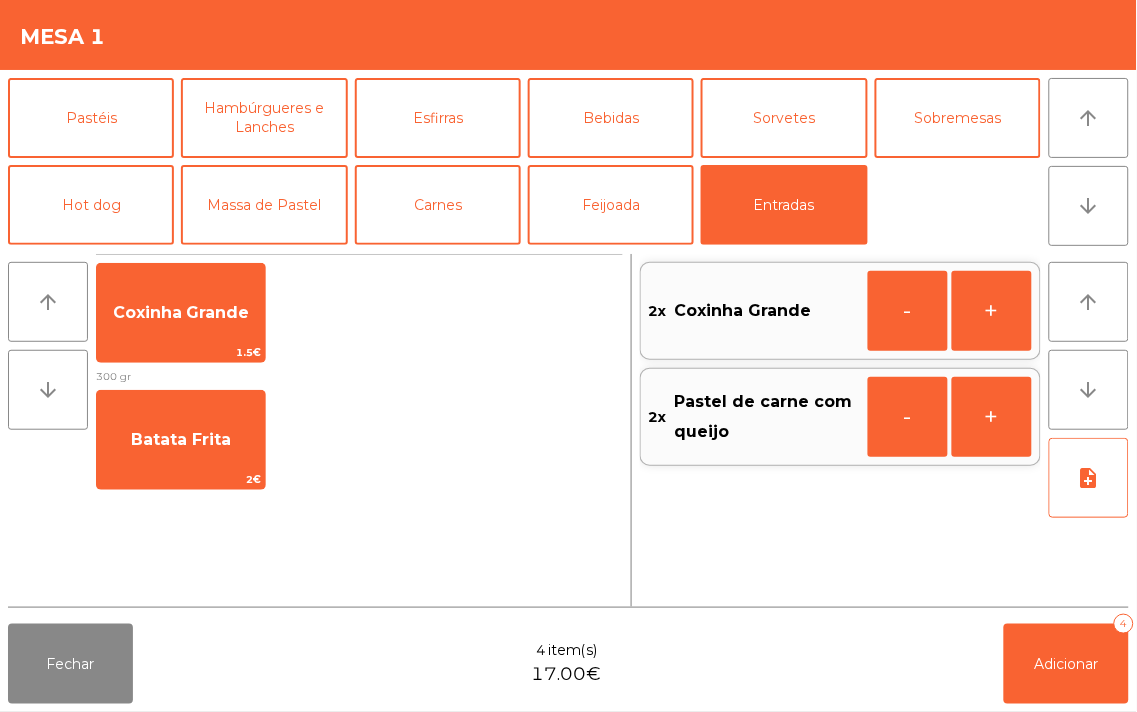 click on "2x    Coxinha Grande   -   +   2x    Pastel de carne com queijo   -   +" 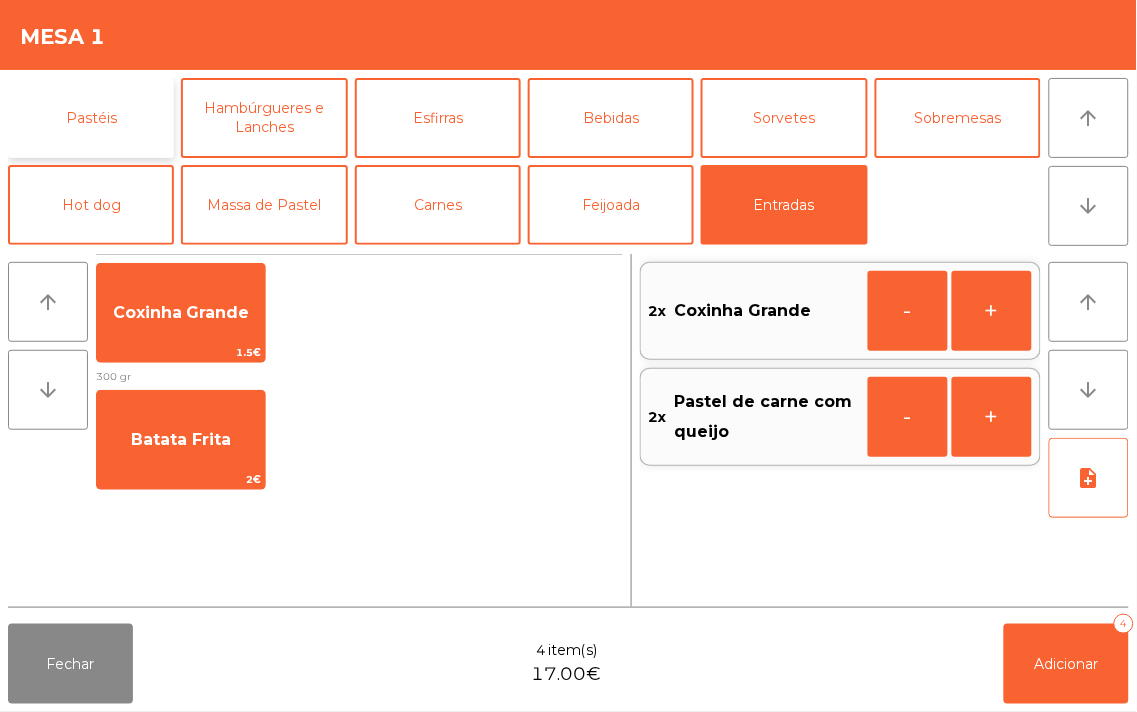 click on "Pastéis" 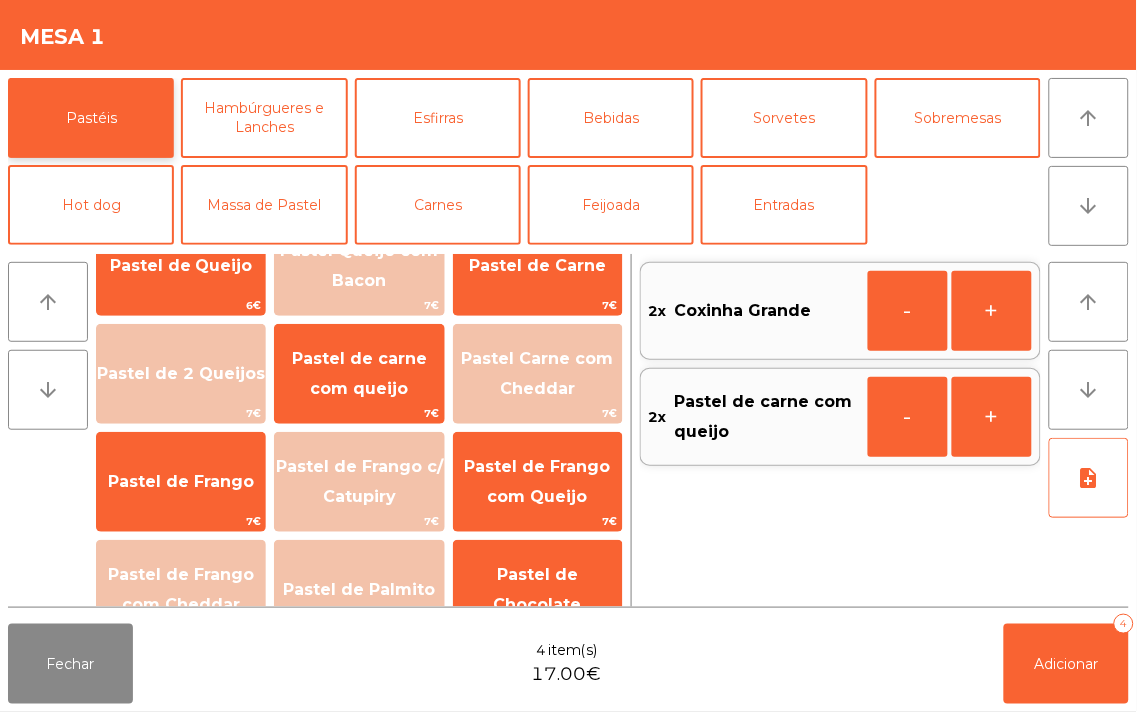 scroll, scrollTop: 0, scrollLeft: 0, axis: both 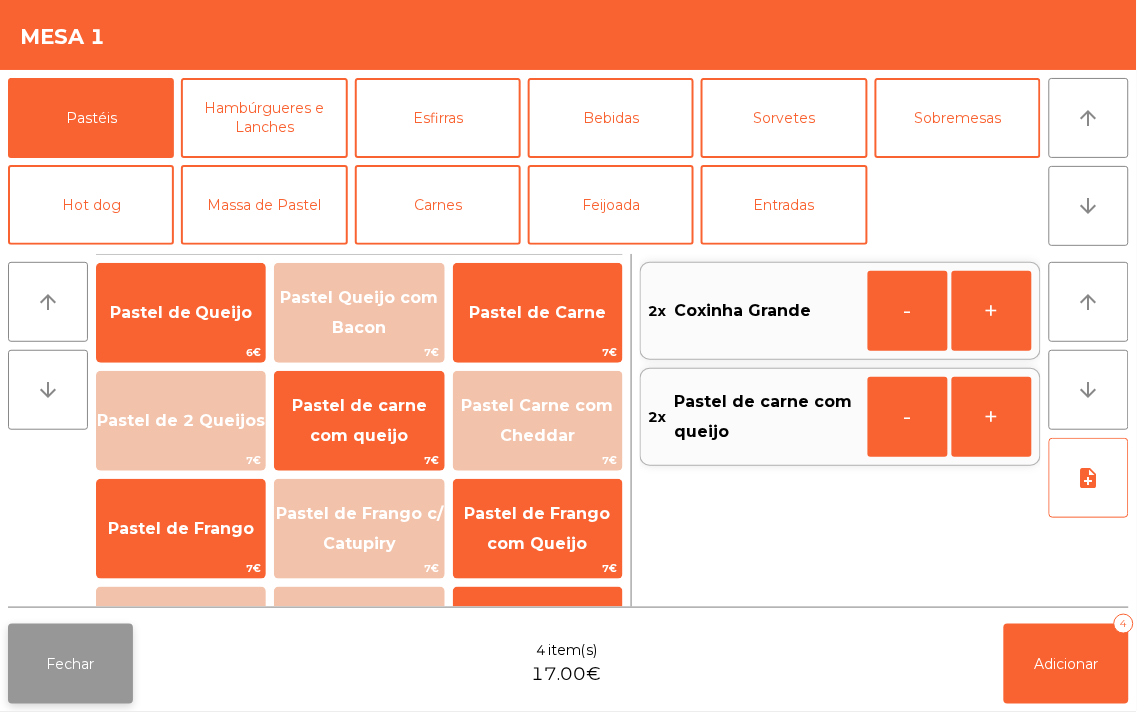click on "Fechar" 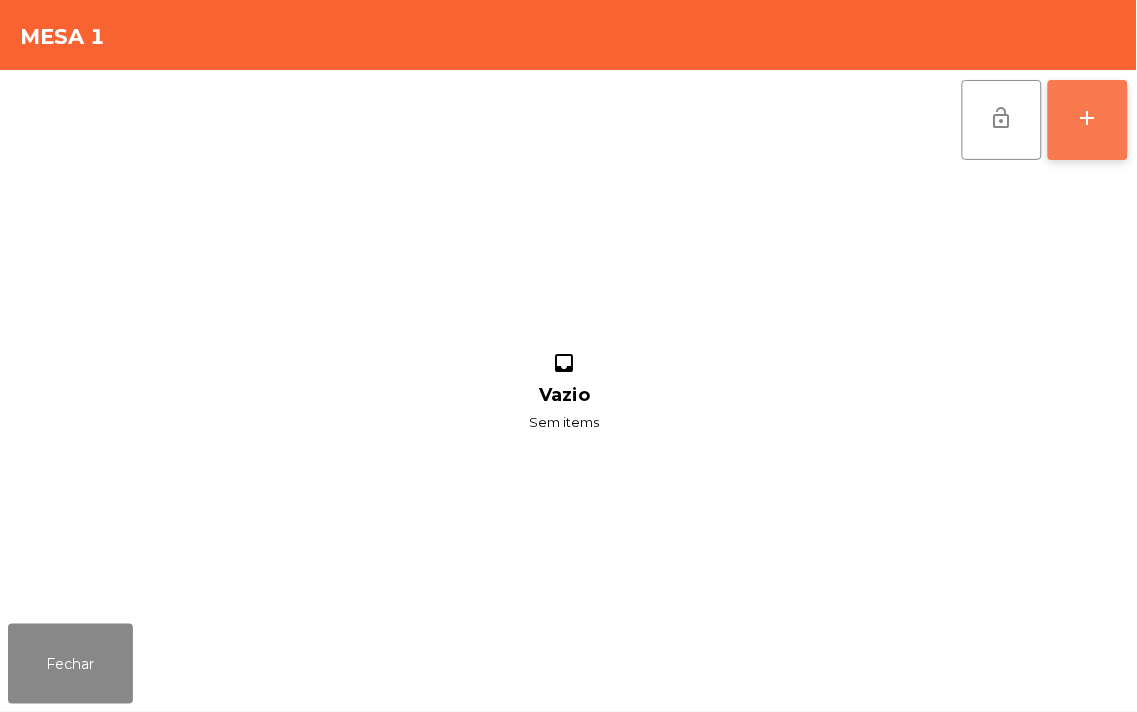 click on "add" 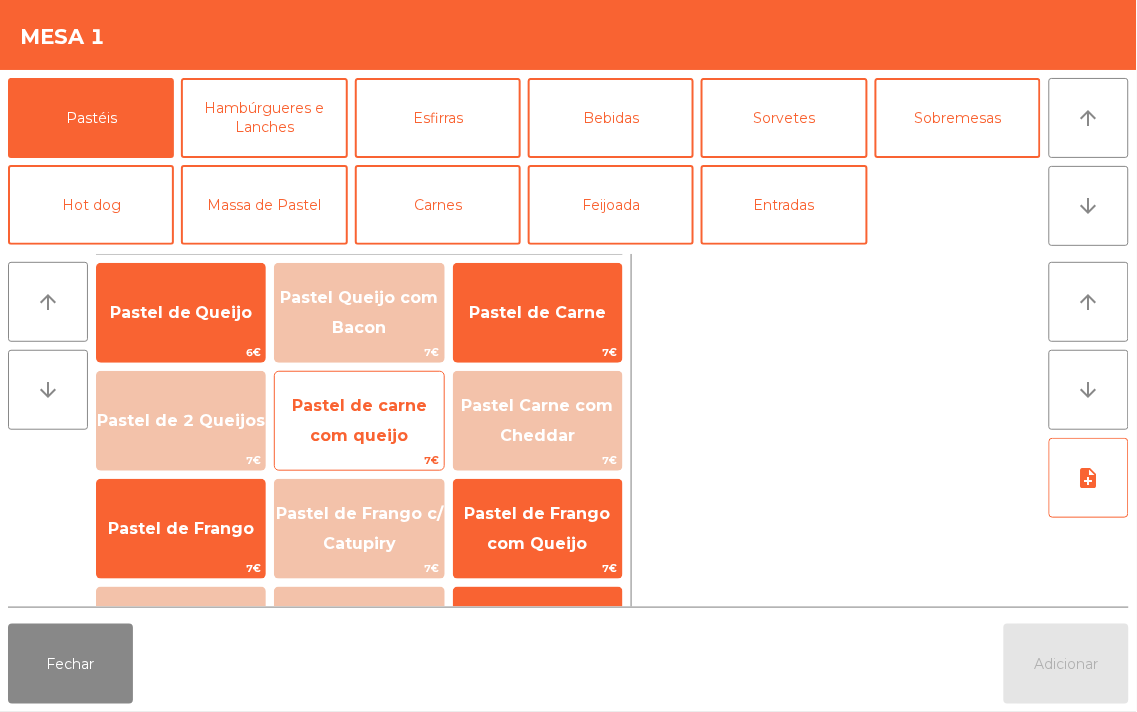 click on "Pastel de carne com queijo" 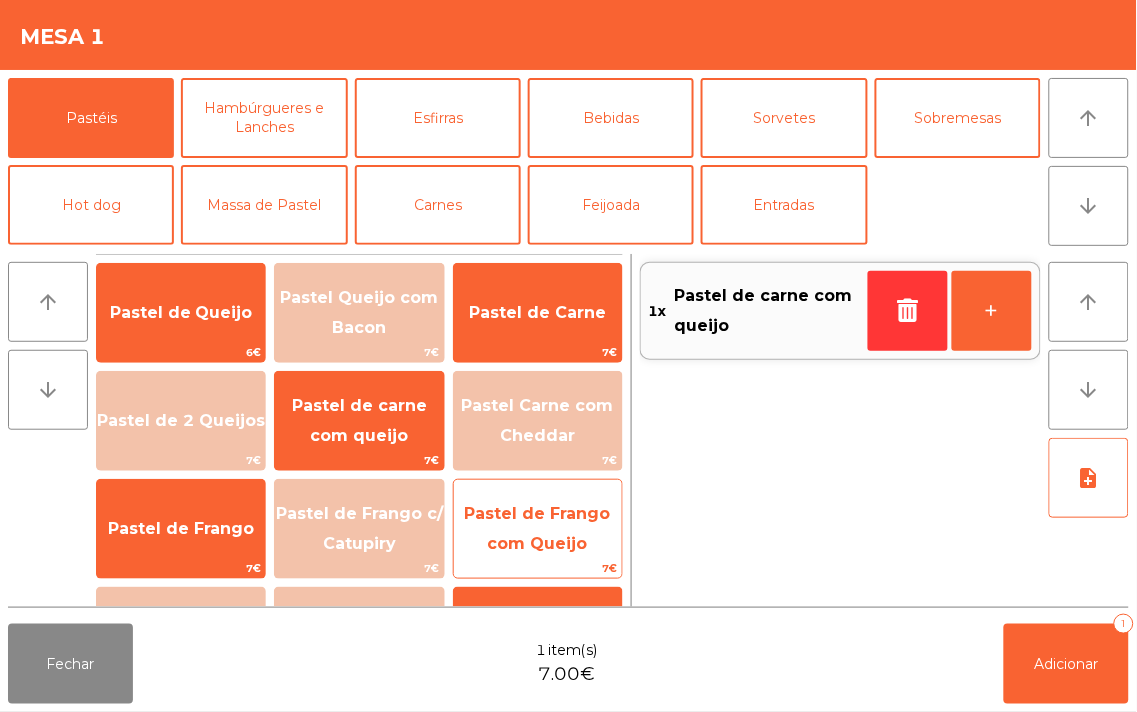 click on "Pastel de Frango com Queijo" 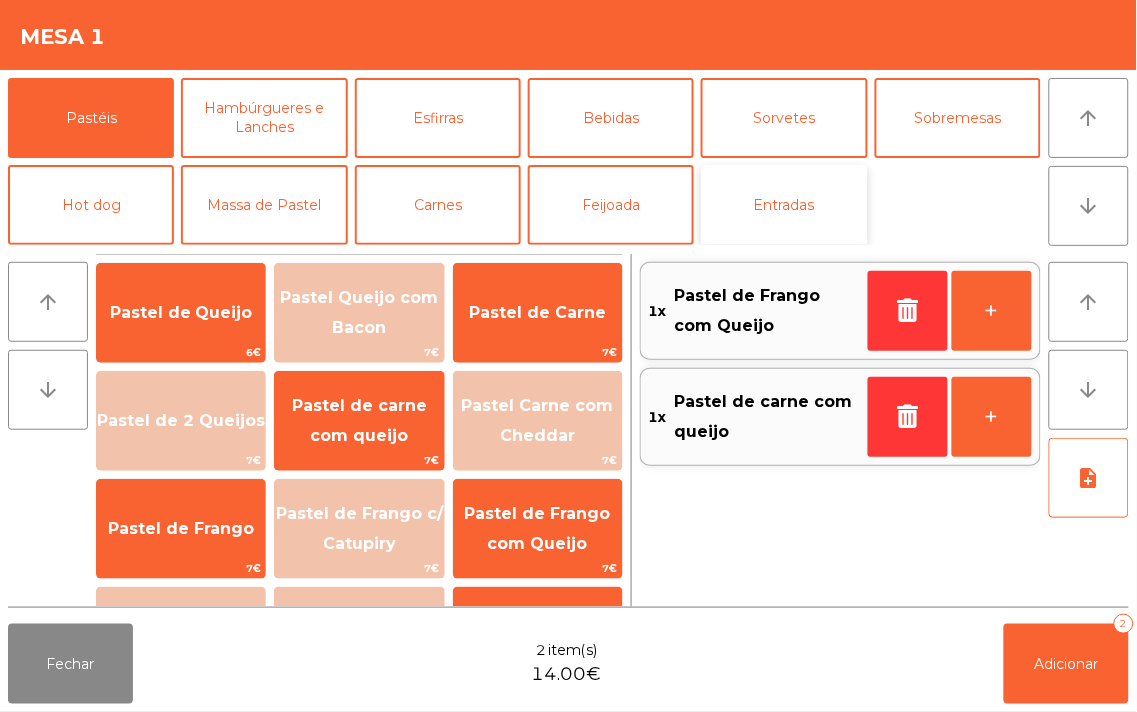 click on "Entradas" 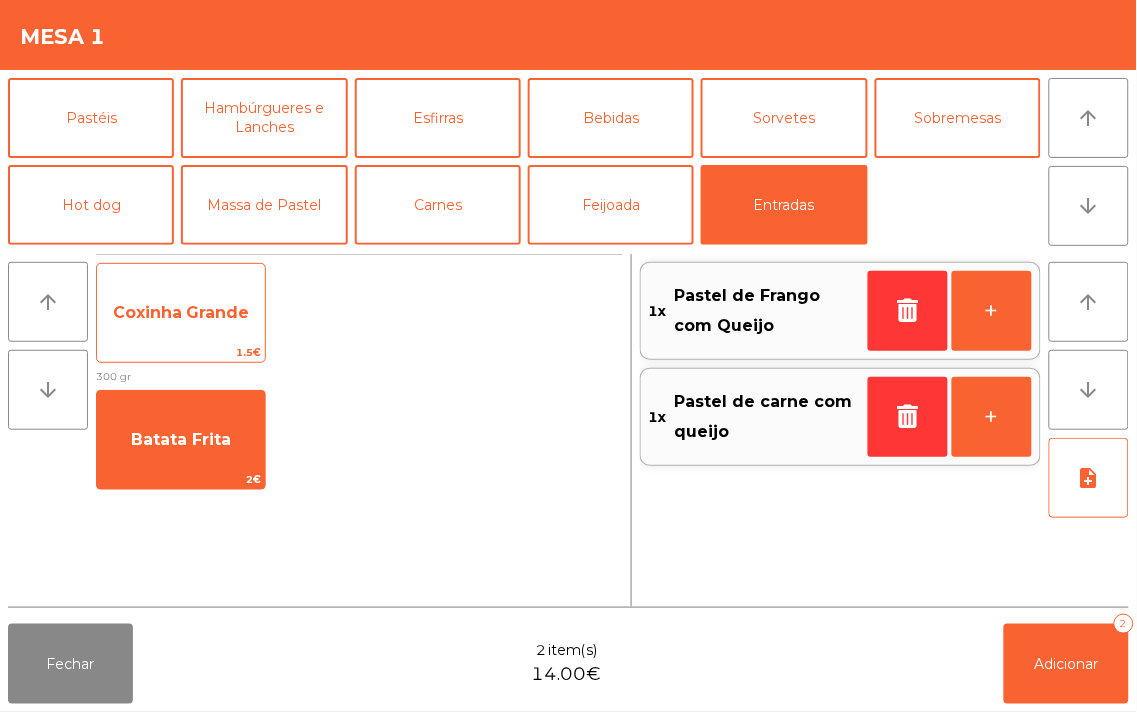 click on "Coxinha Grande" 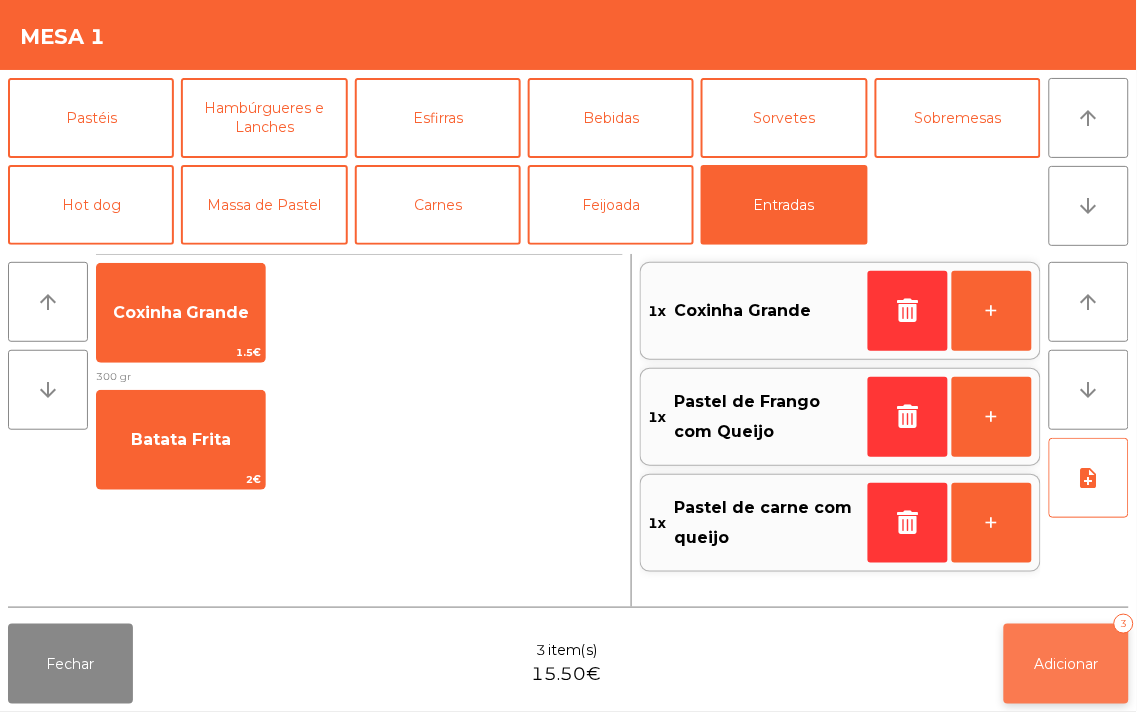 click on "Adicionar   3" 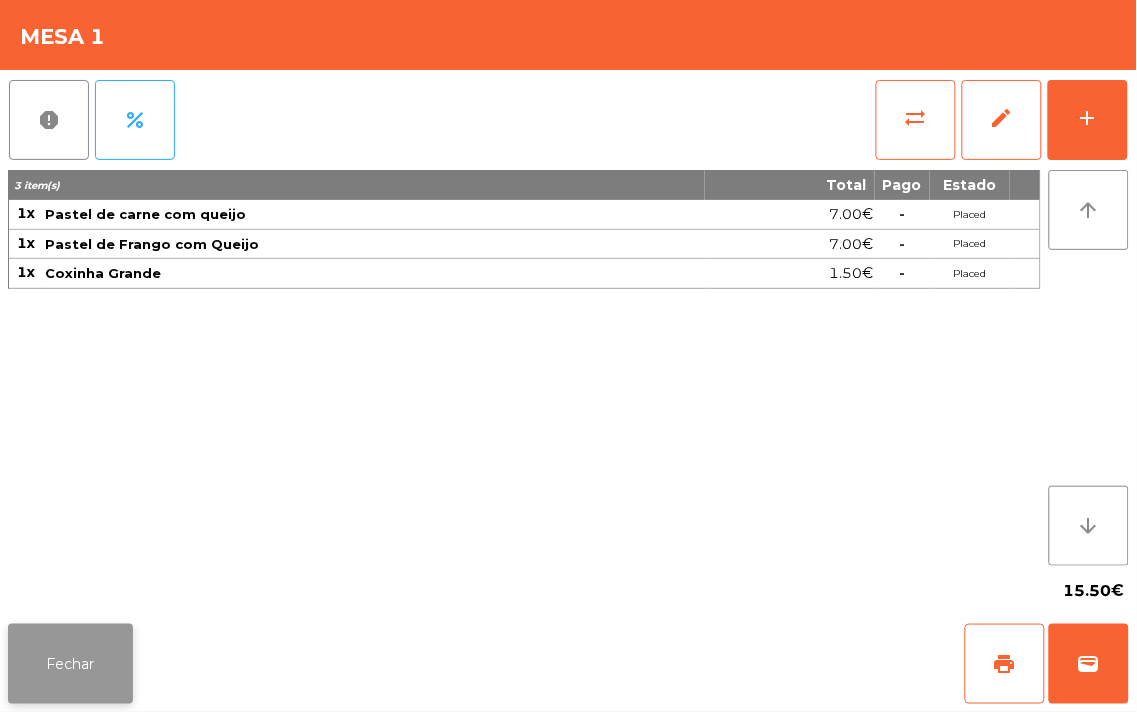 click on "Fechar" 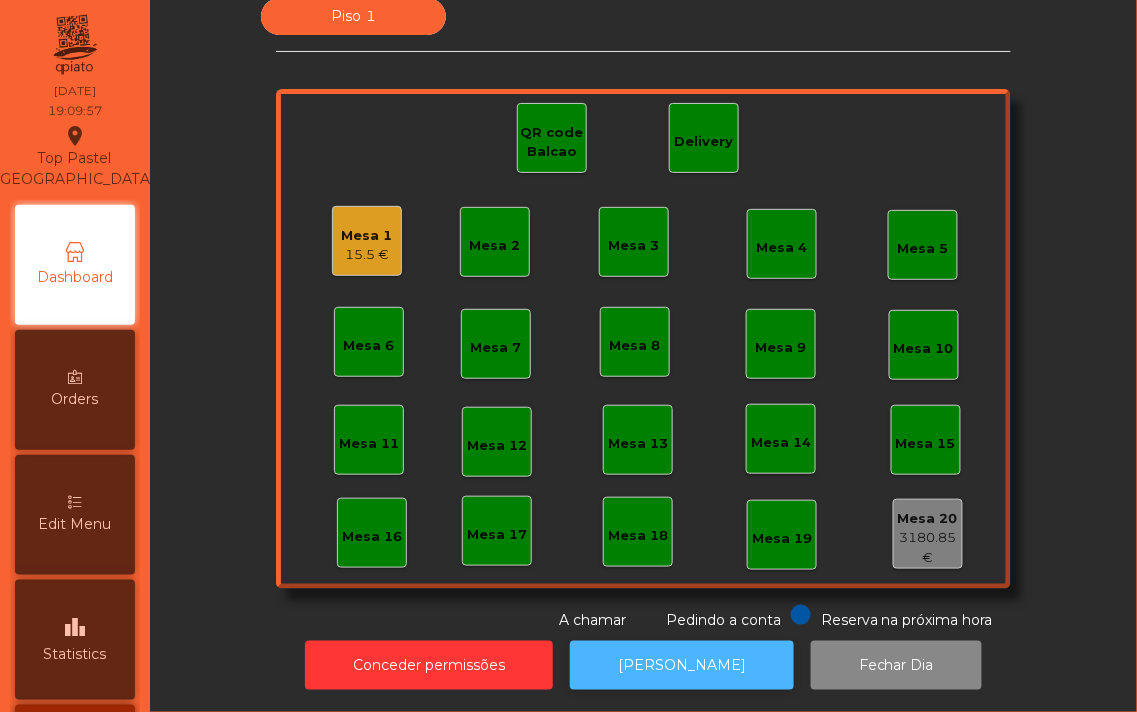 click on "[PERSON_NAME]" 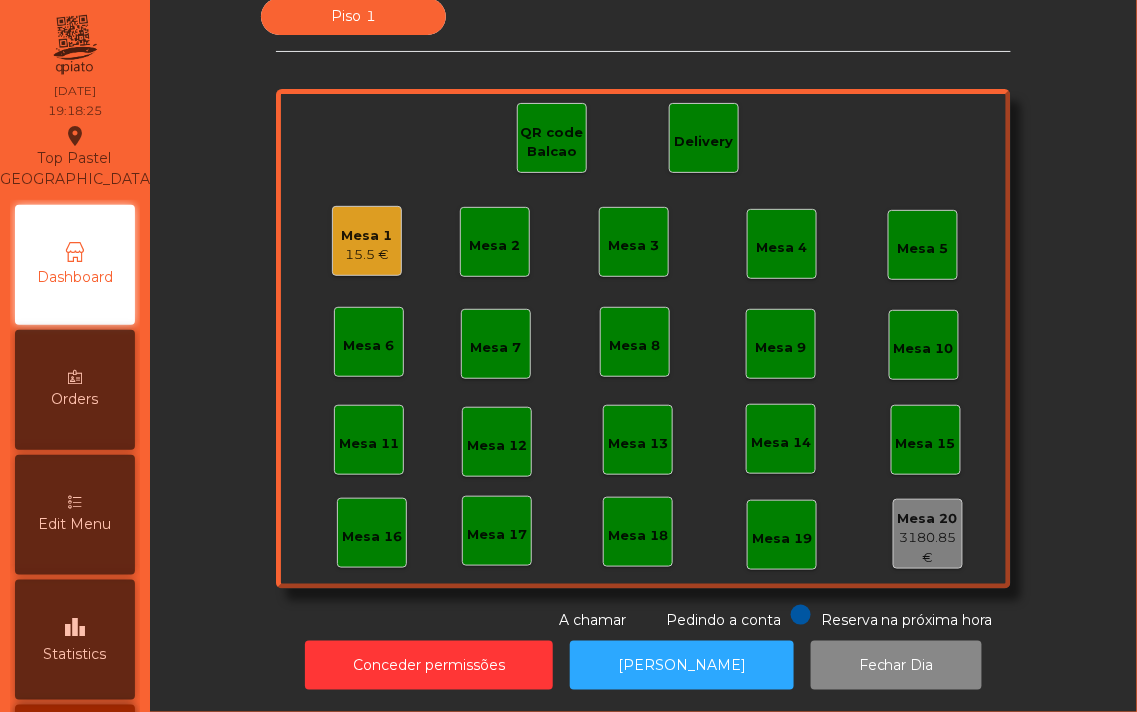 click on "15.5 €" 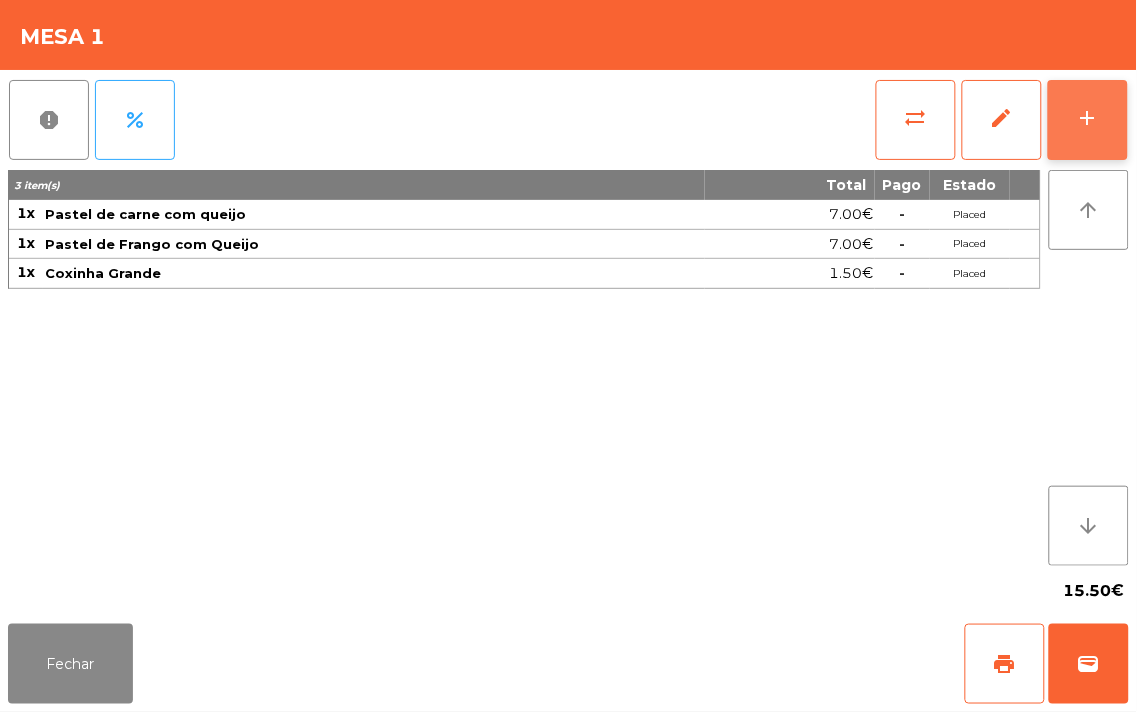 click on "add" 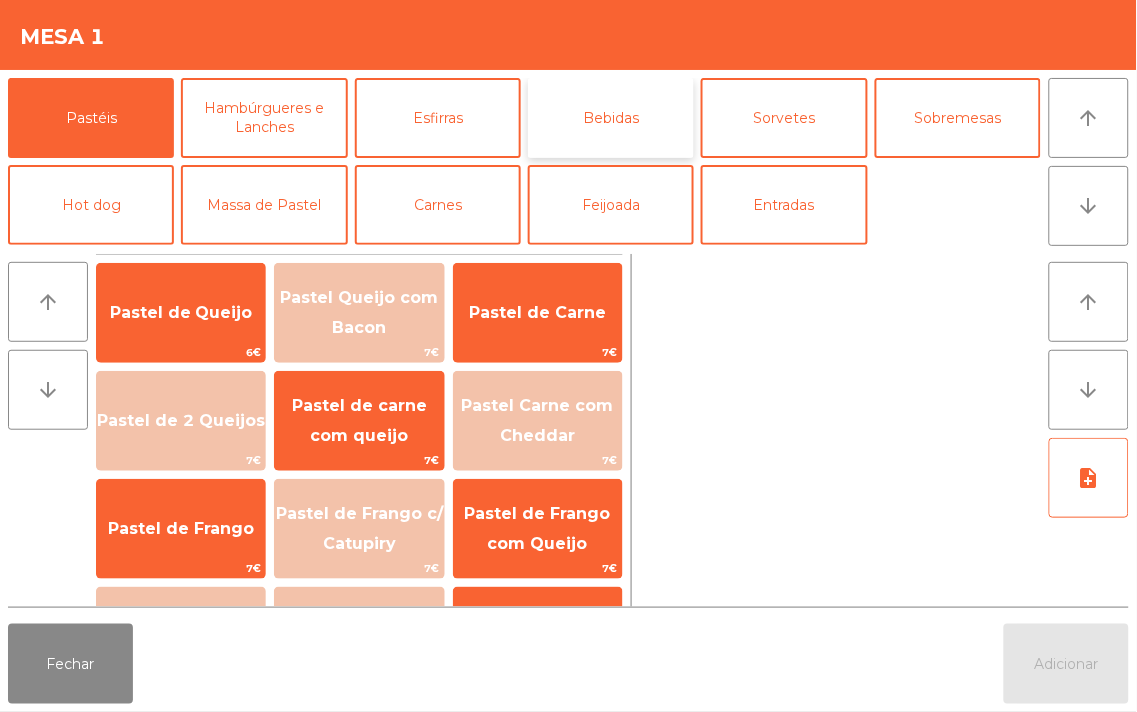 click on "Bebidas" 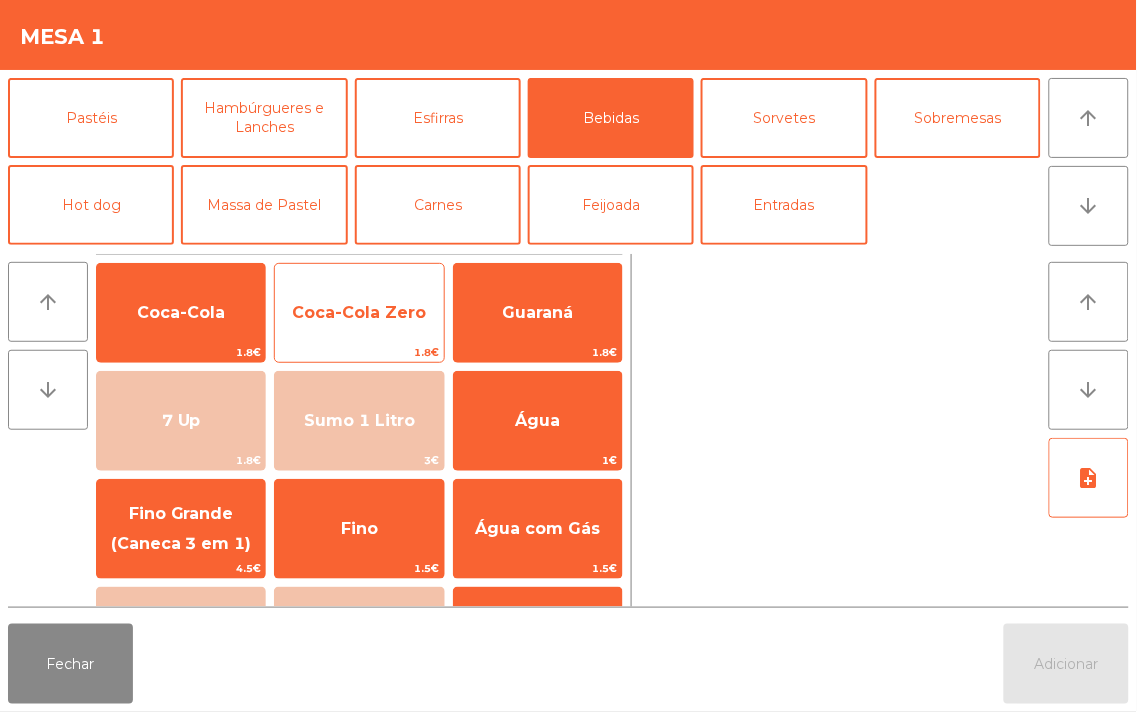 click on "Coca-Cola Zero" 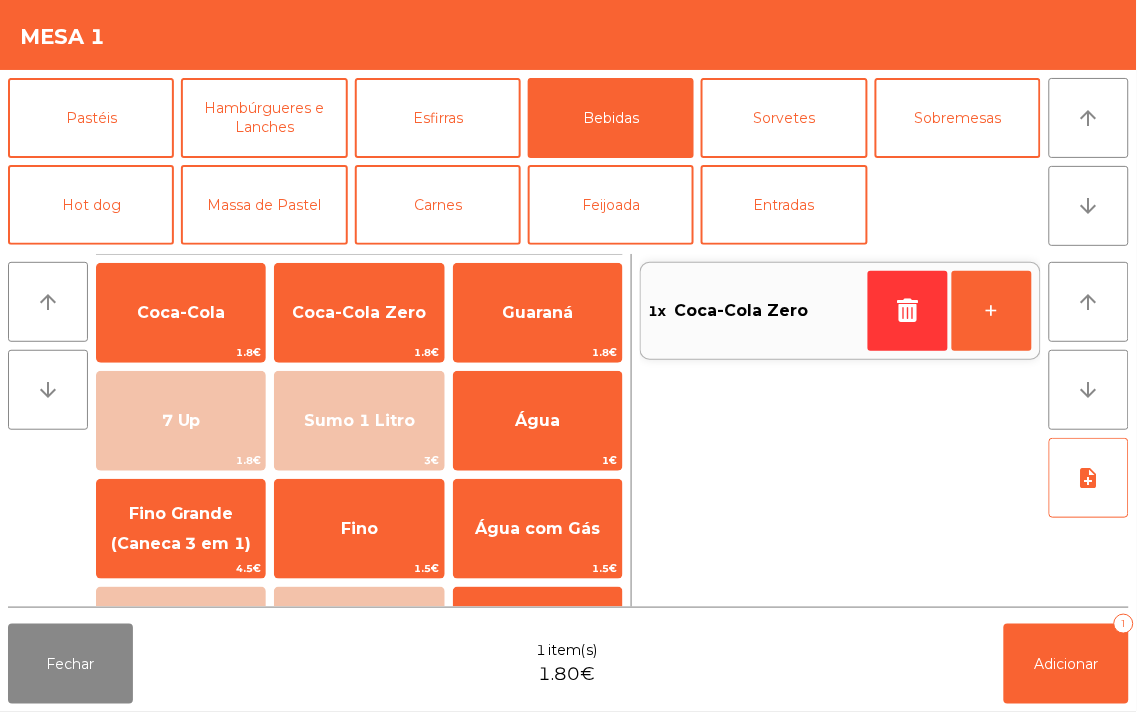 click on "Fechar  1 item(s)  1.80€   Adicionar   1" 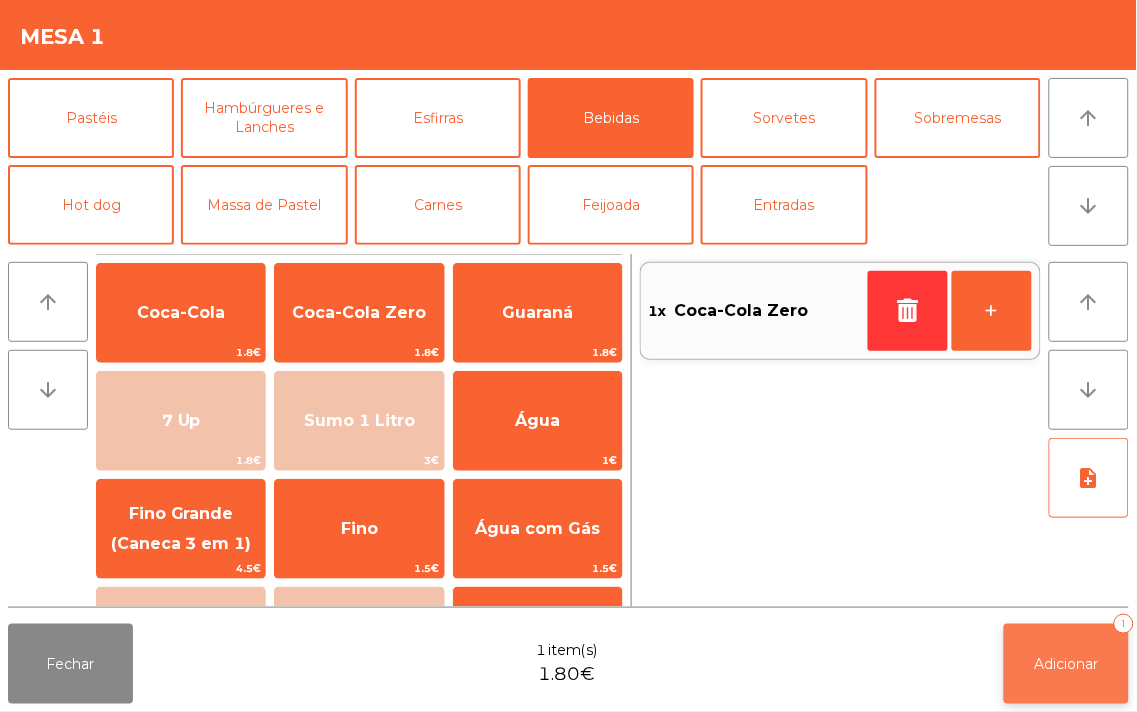 click on "Adicionar   1" 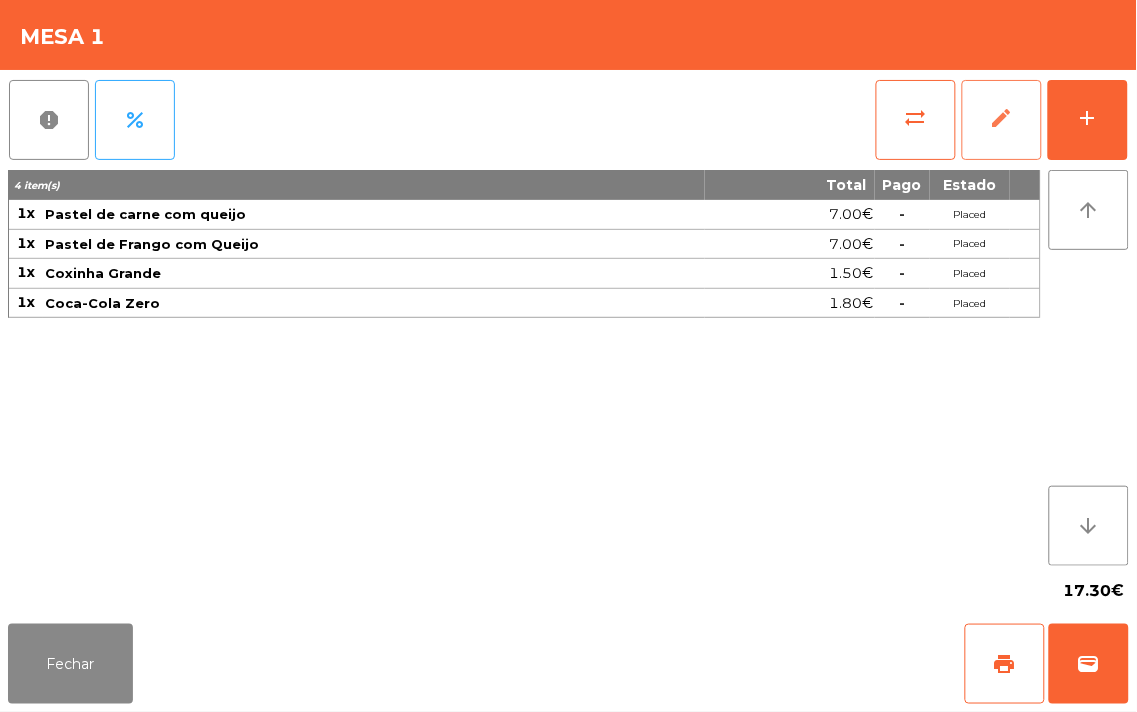 click on "edit" 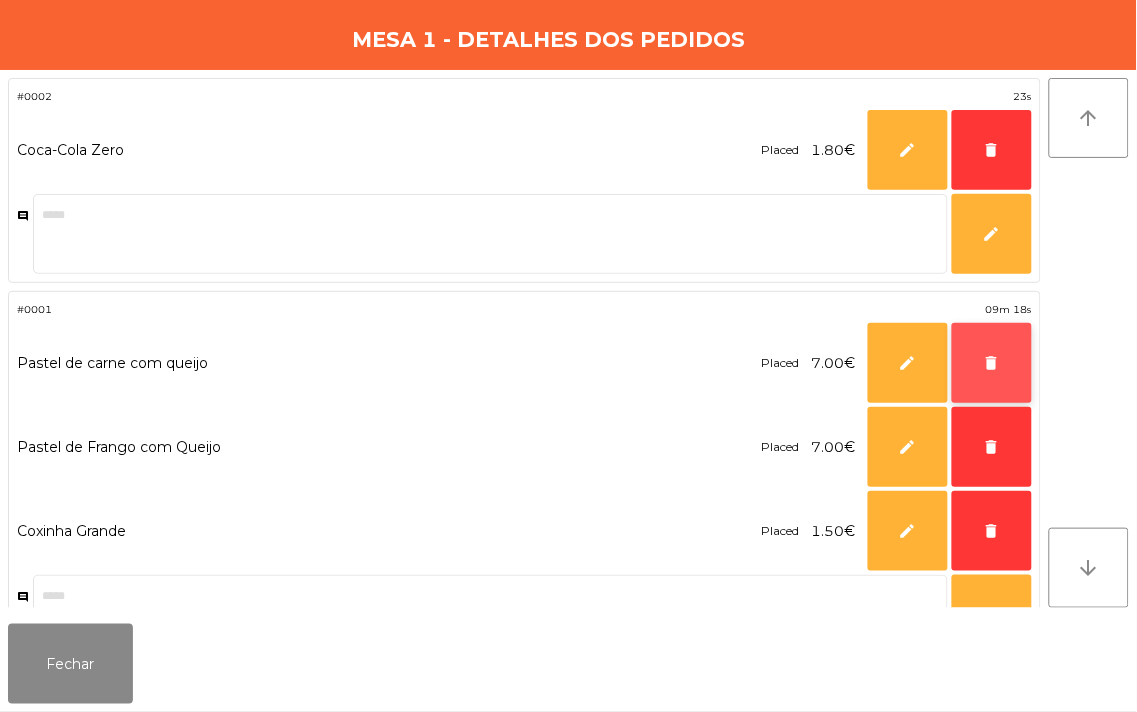 click on "delete" 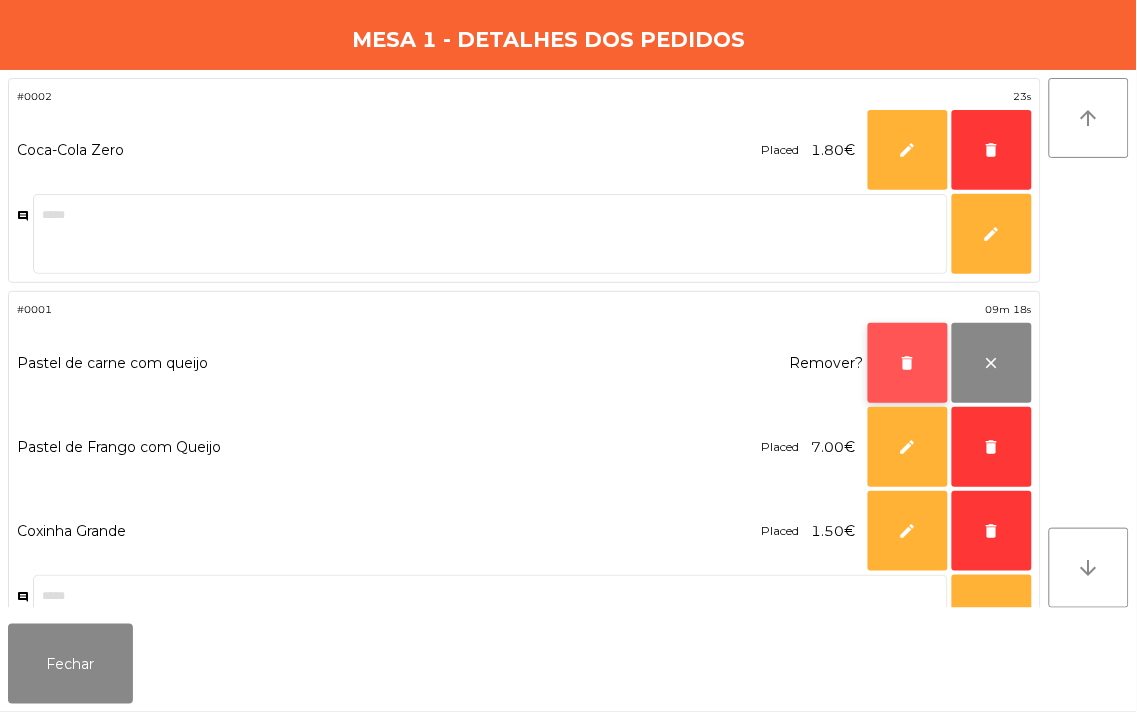 click on "delete" 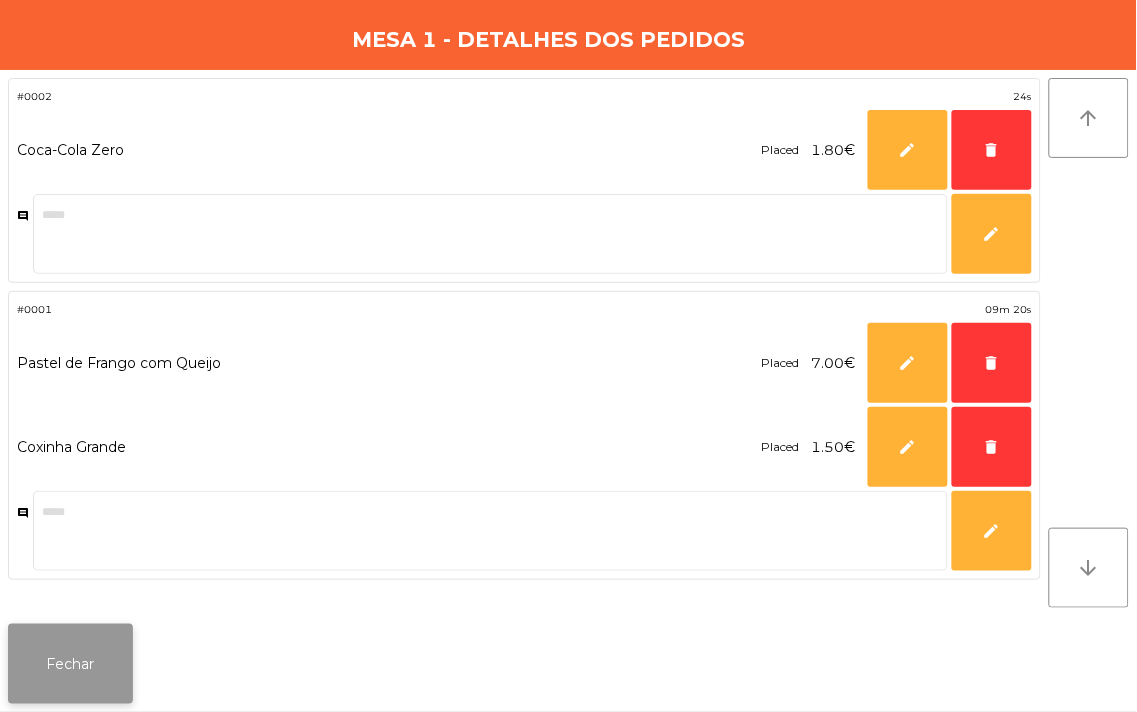 click on "Fechar" 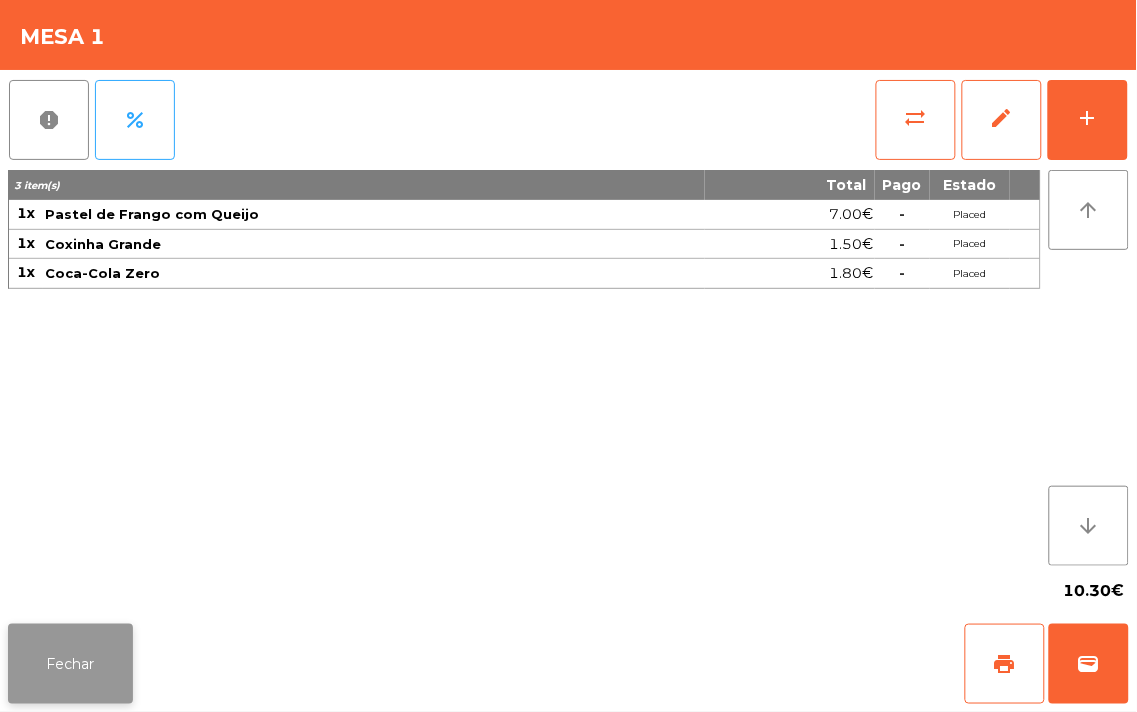 click on "Fechar" 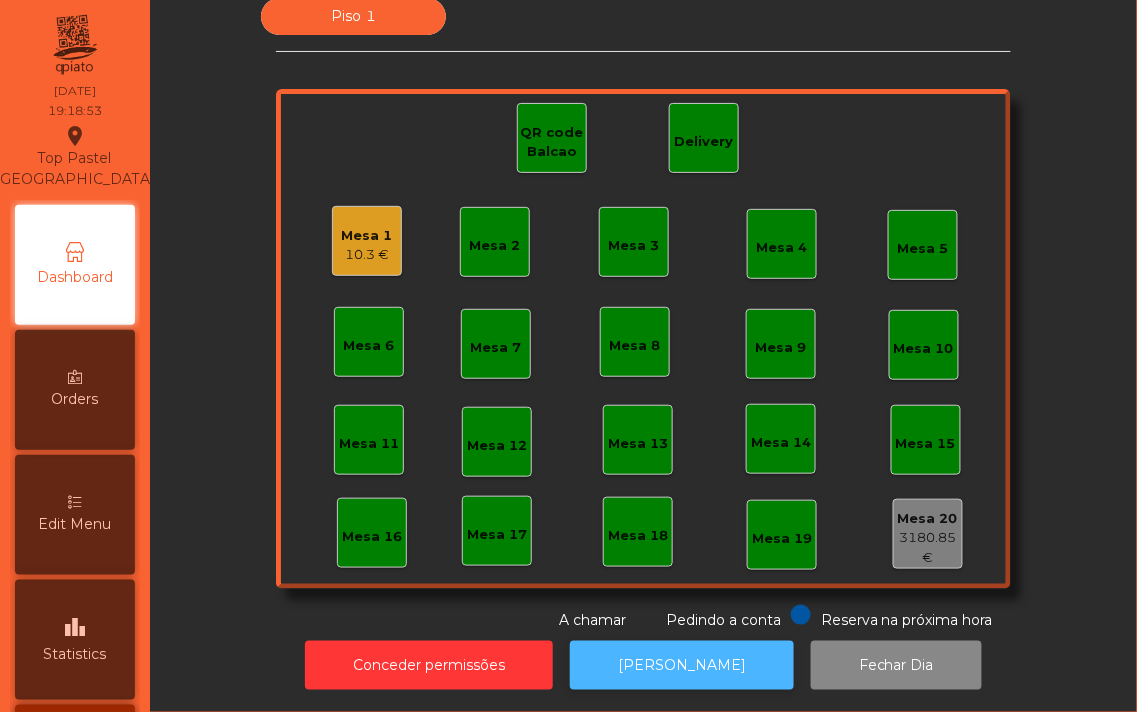 click on "[PERSON_NAME]" 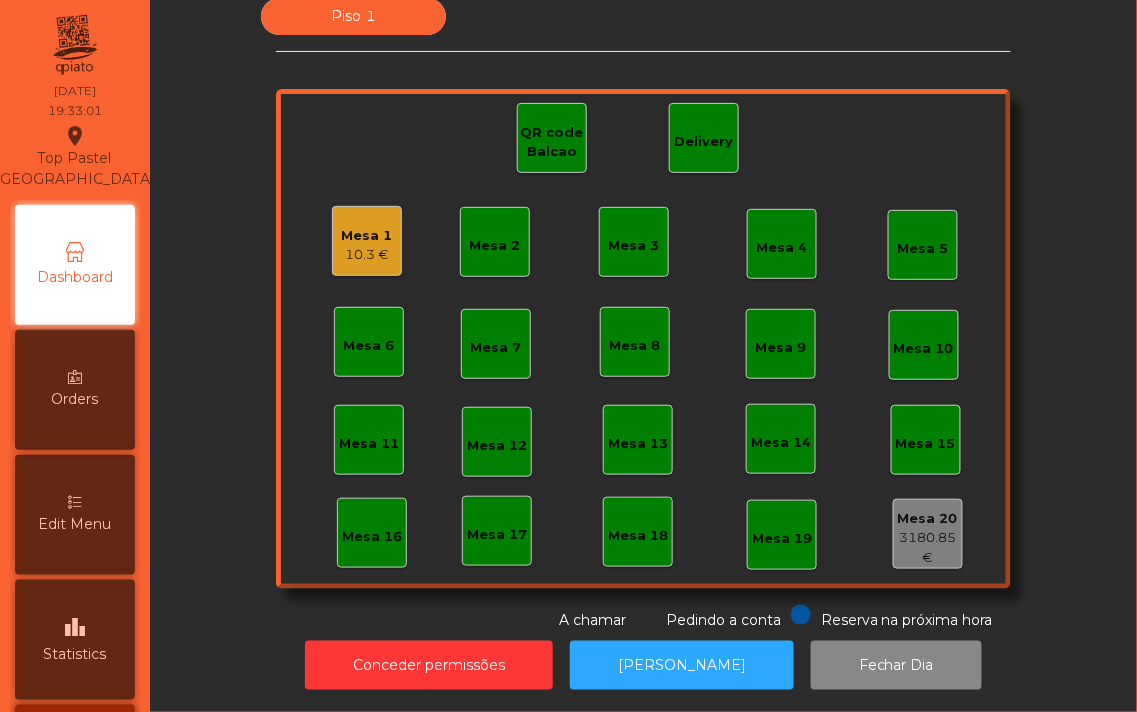 click on "Delivery" 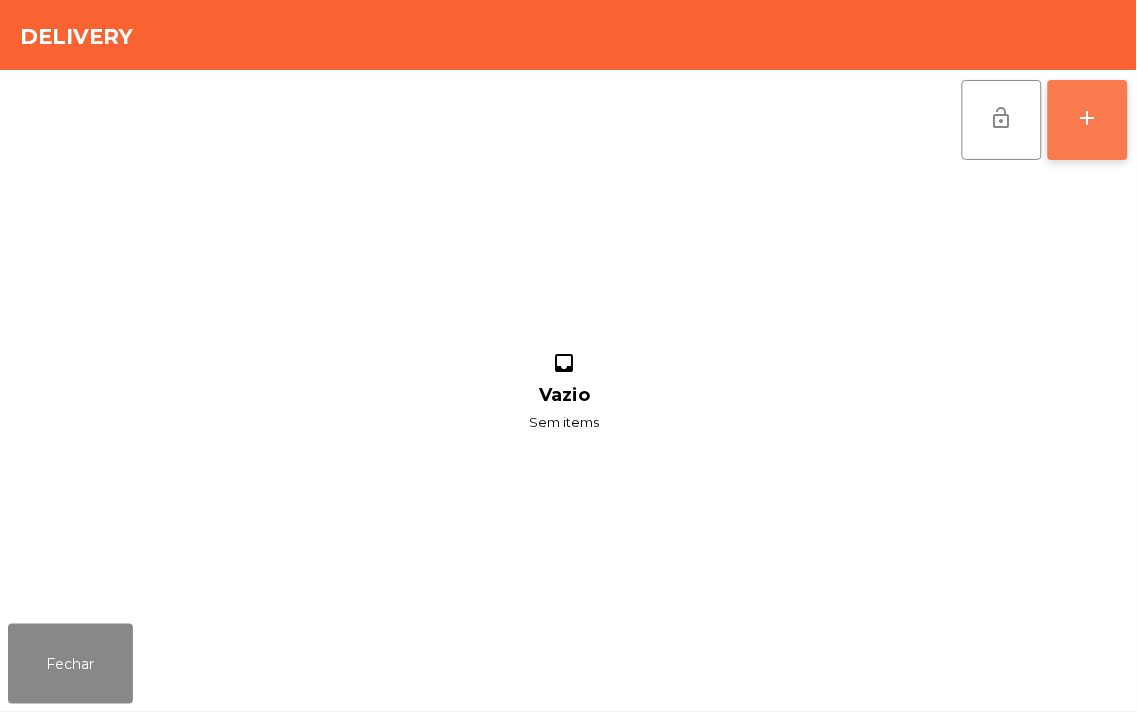 click on "add" 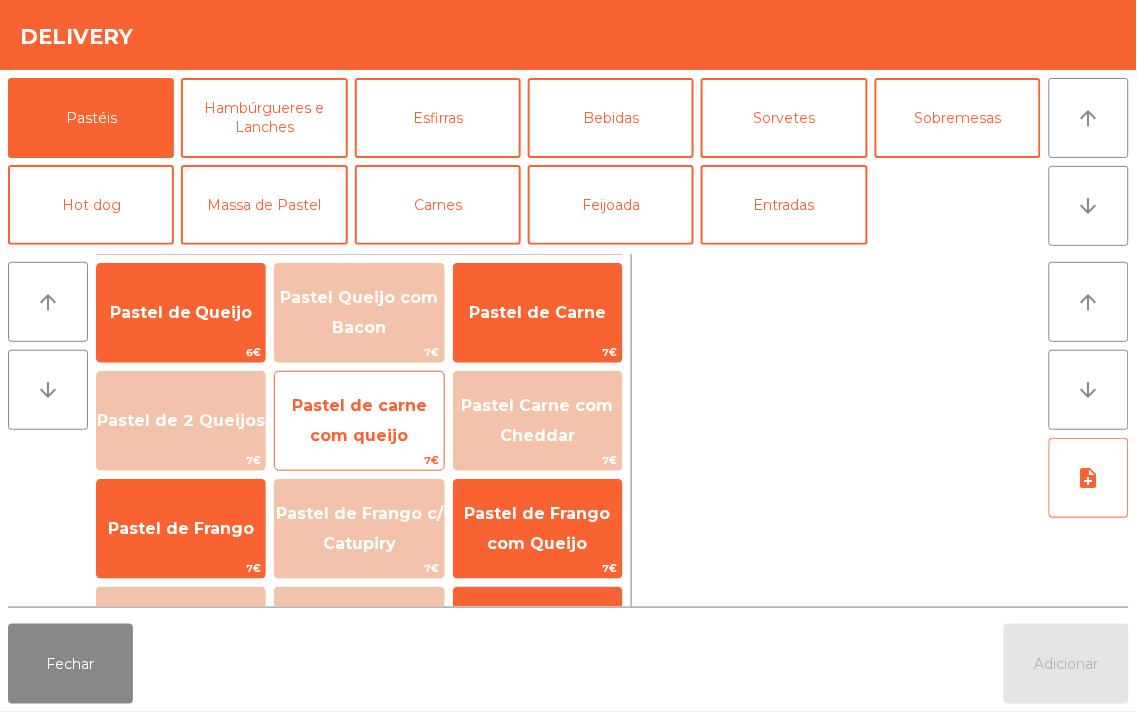 click on "Pastel de carne com queijo" 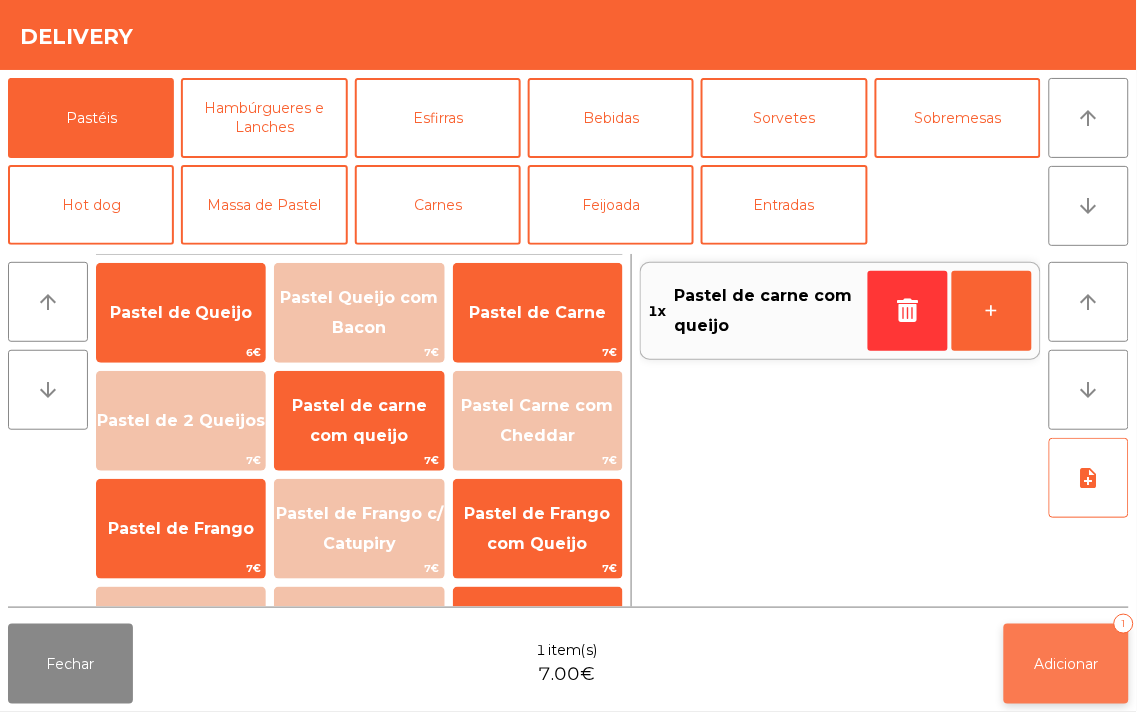 click on "Adicionar   1" 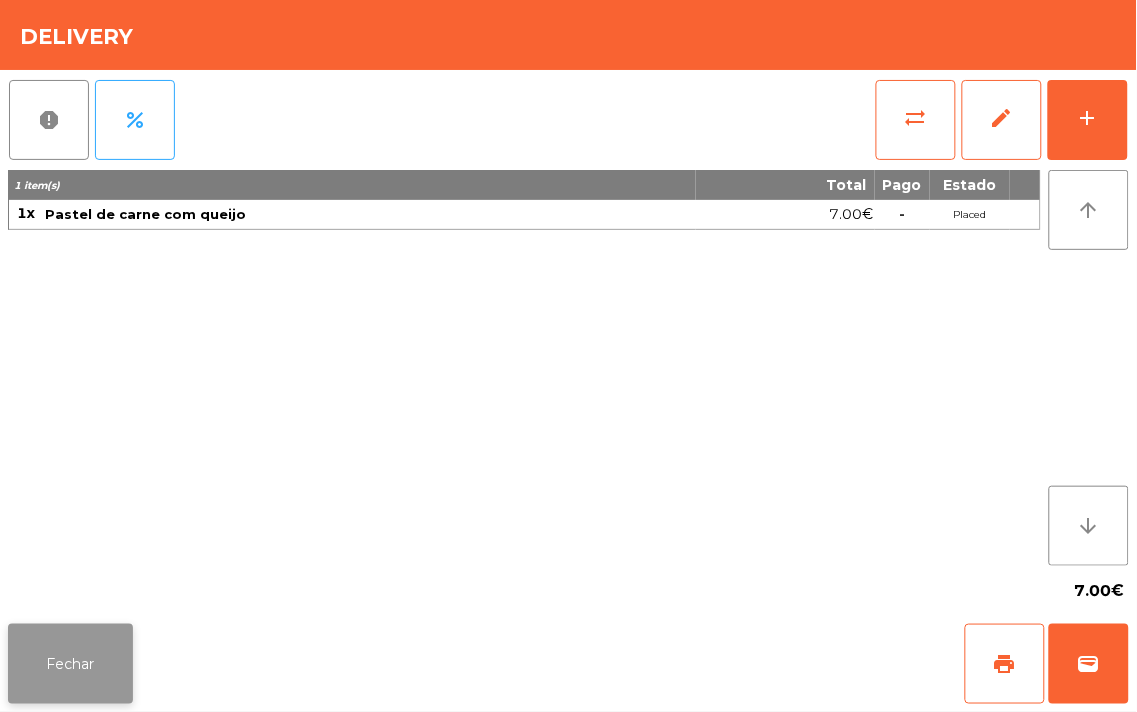 click on "Fechar" 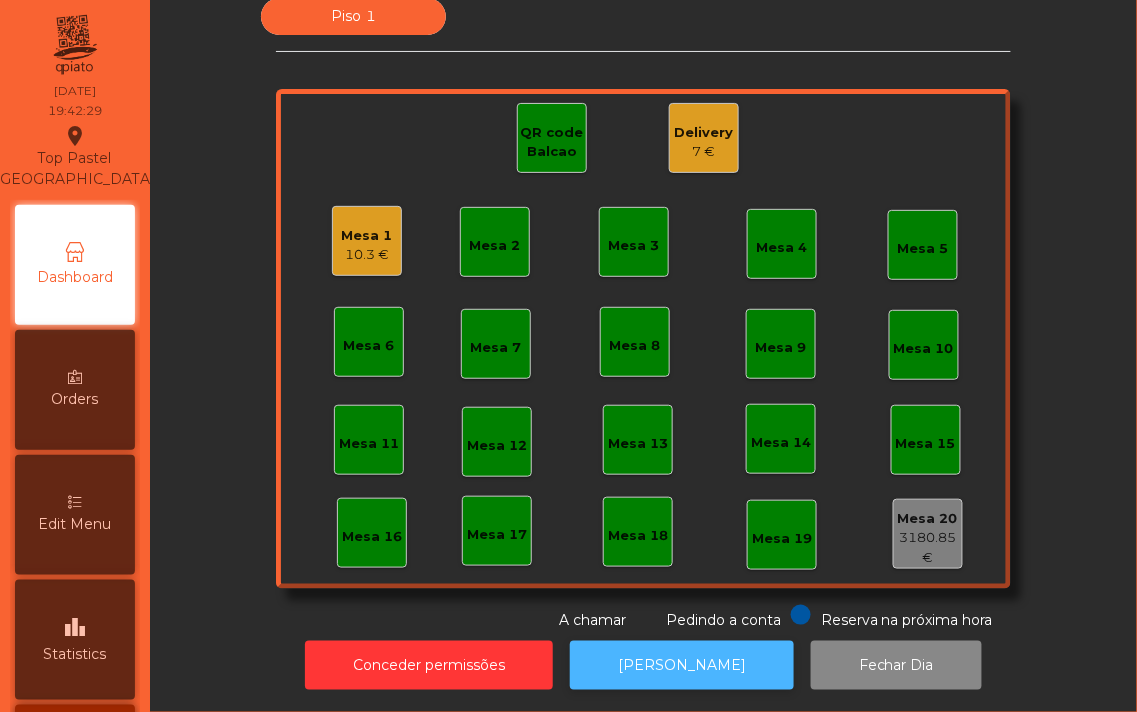 click on "[PERSON_NAME]" 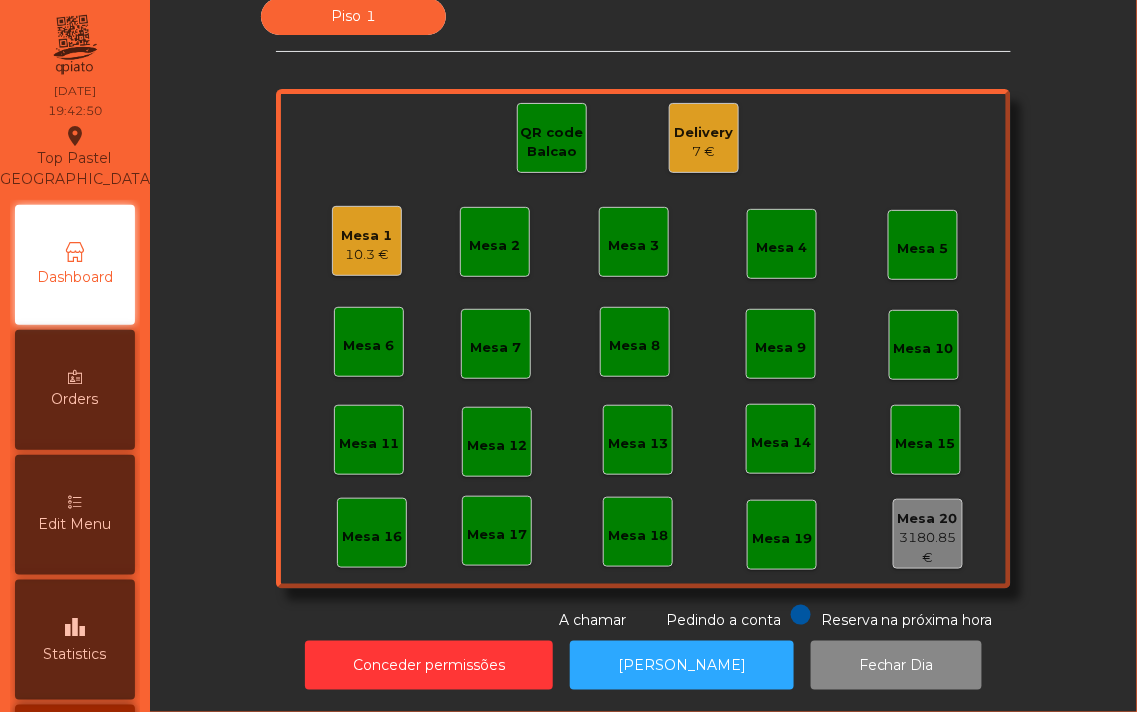 click on "QR code Balcao" 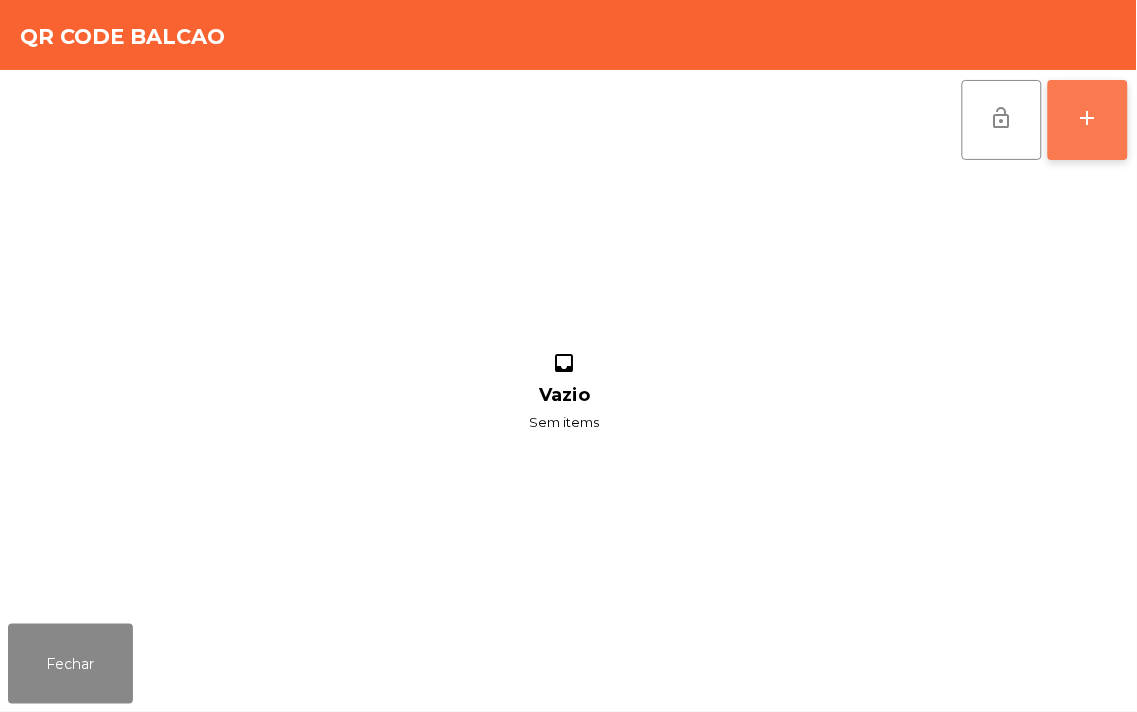 click on "add" 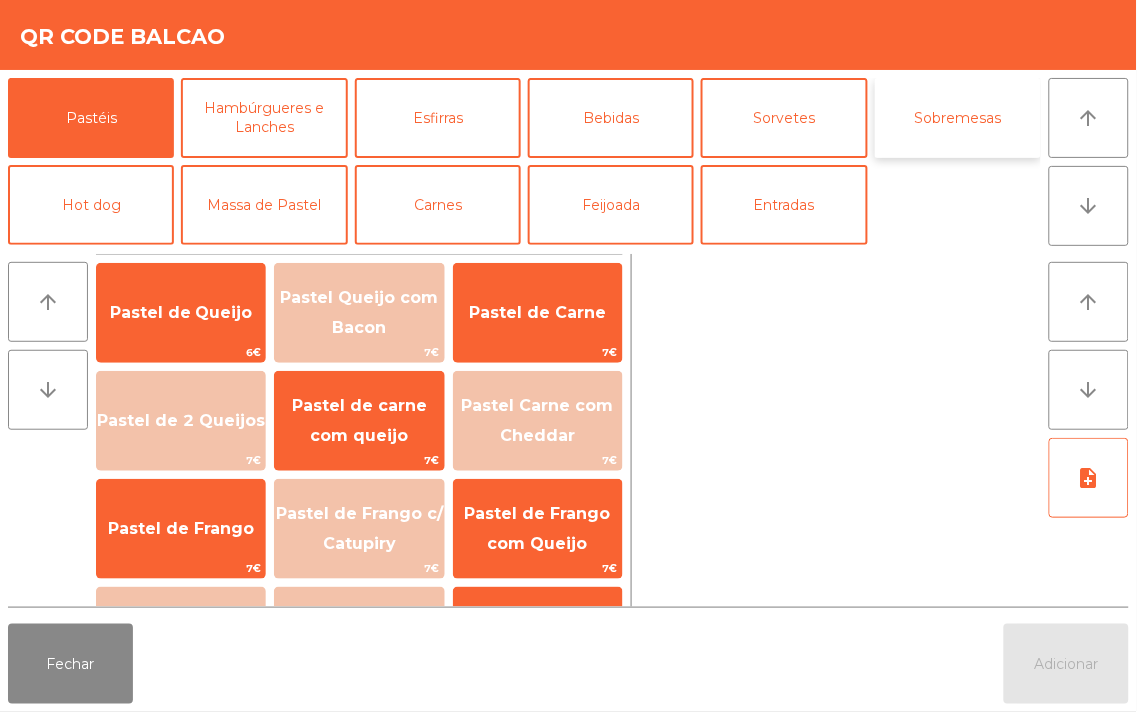 click on "Sobremesas" 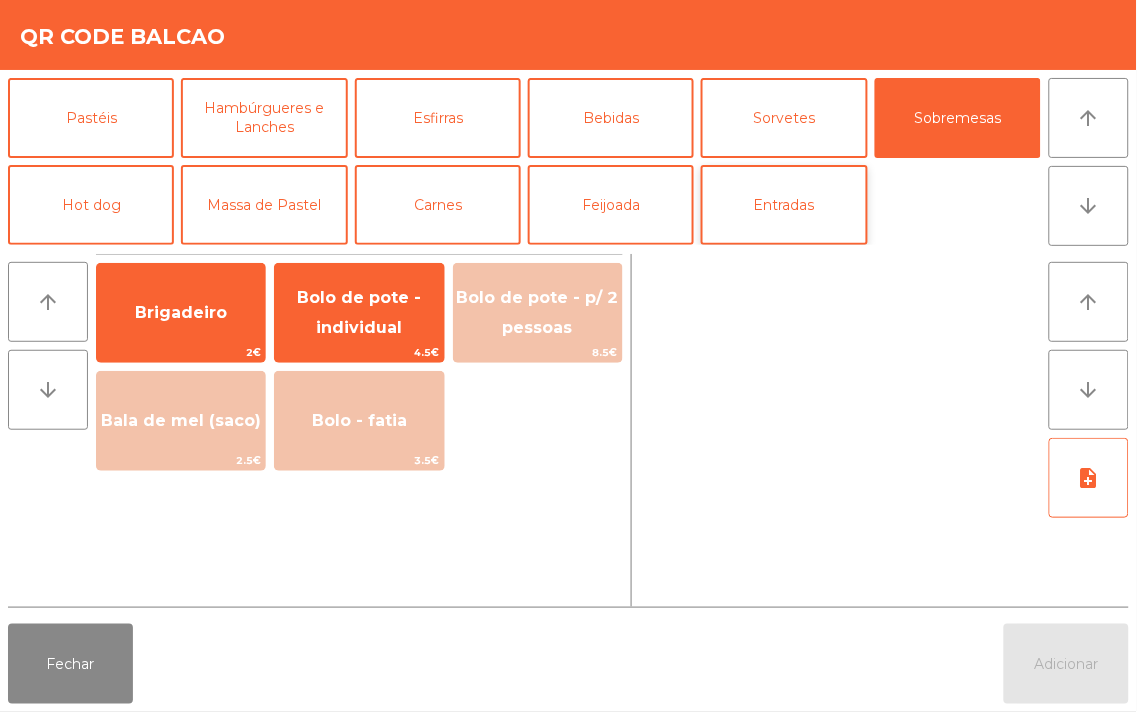 click on "Entradas" 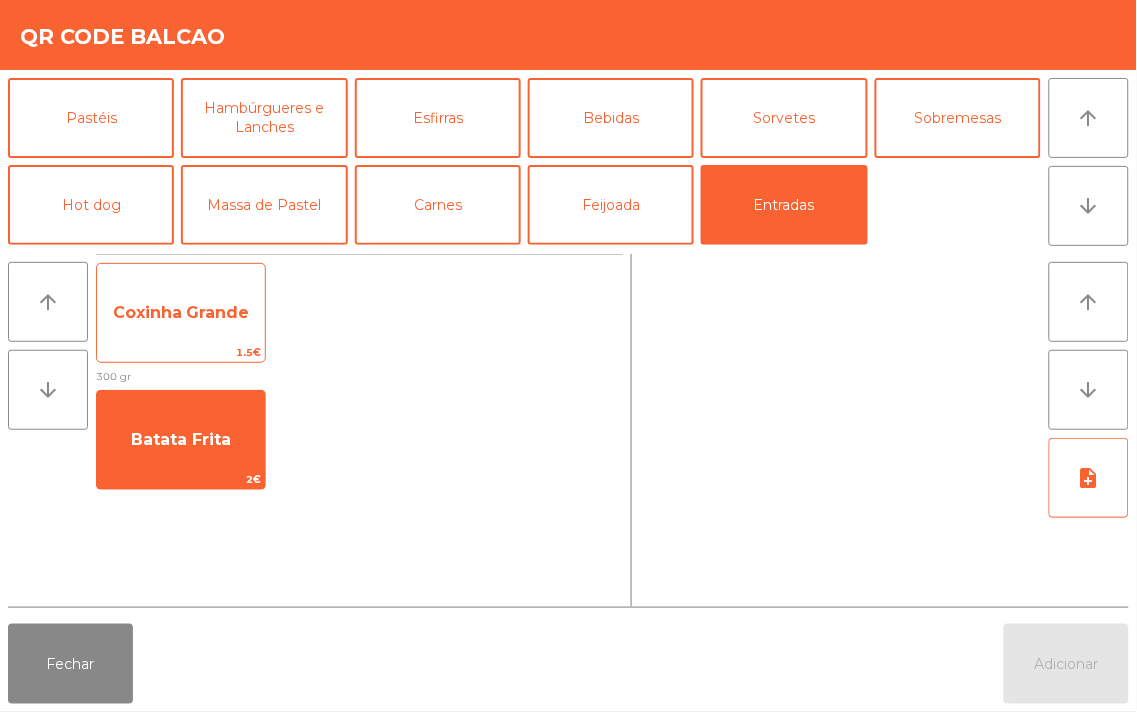 click on "Coxinha Grande" 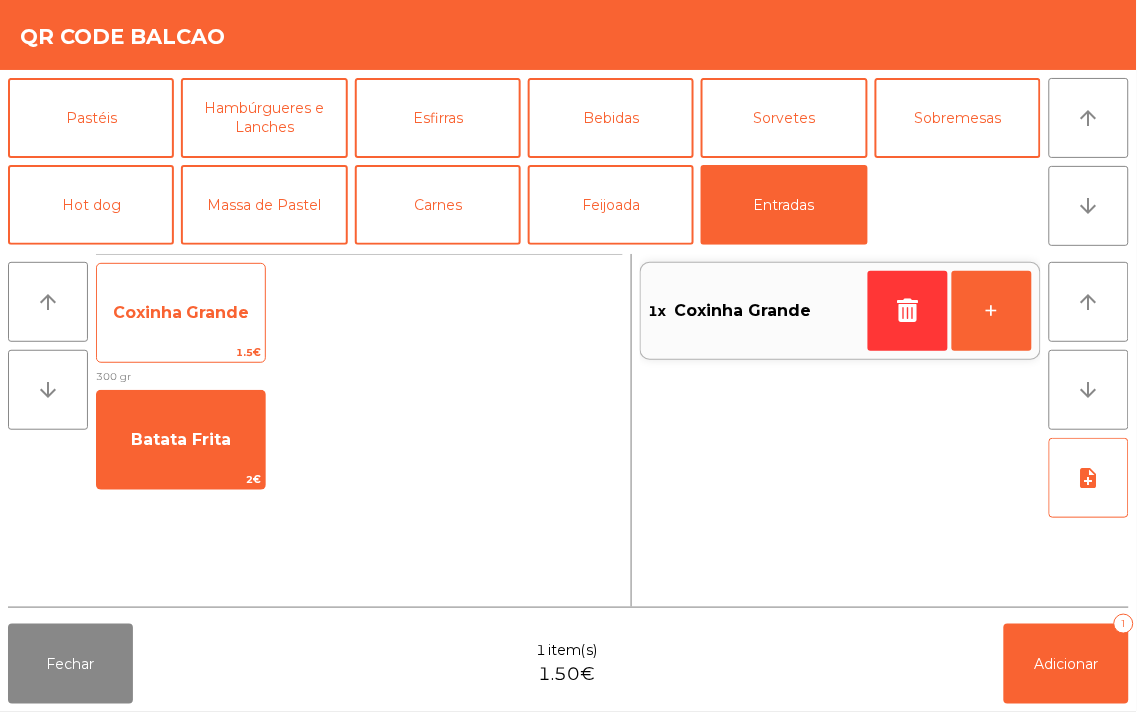 click on "Coxinha Grande" 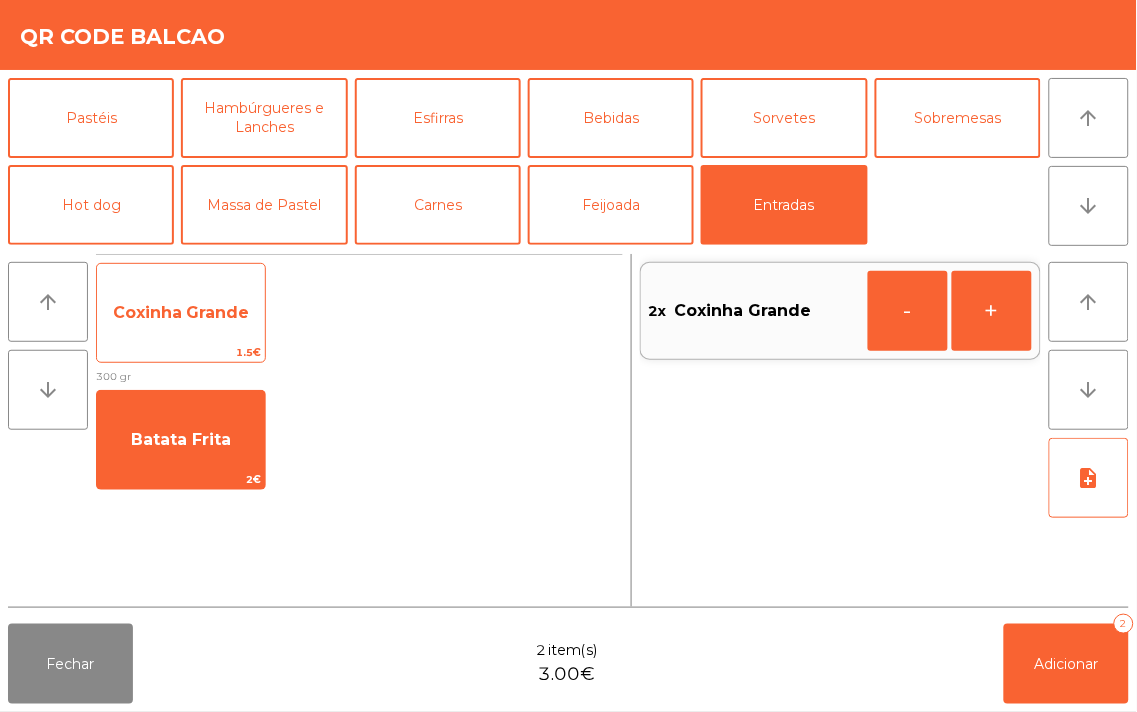 click on "Coxinha Grande" 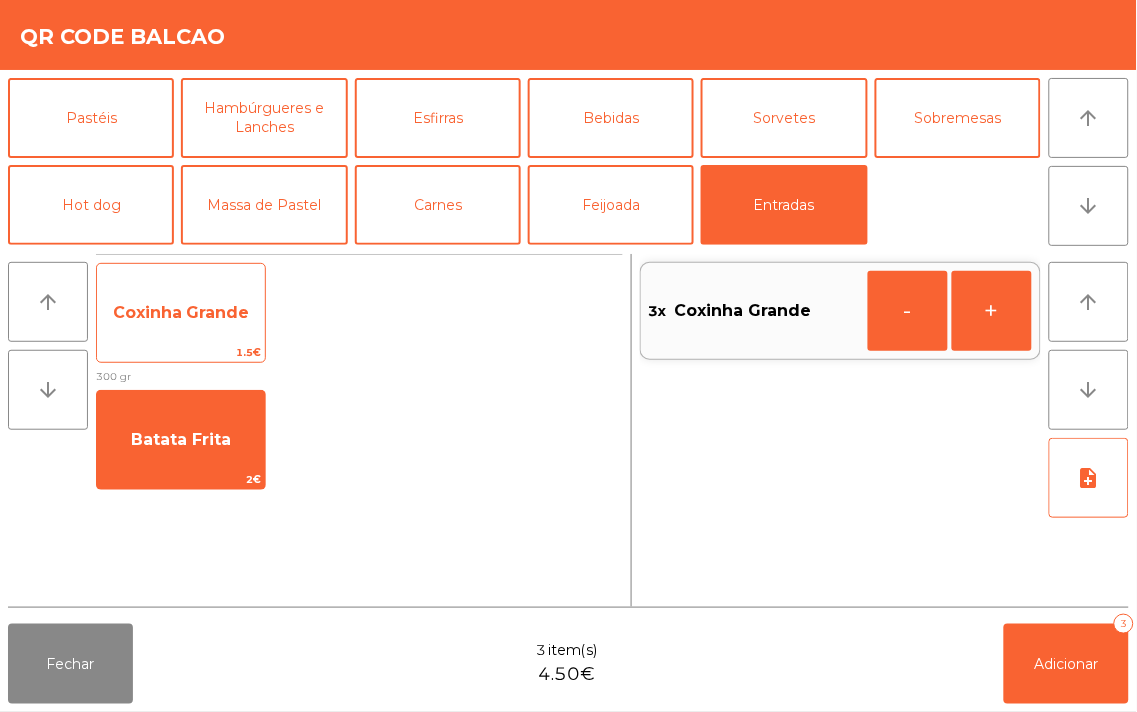 click on "Coxinha Grande" 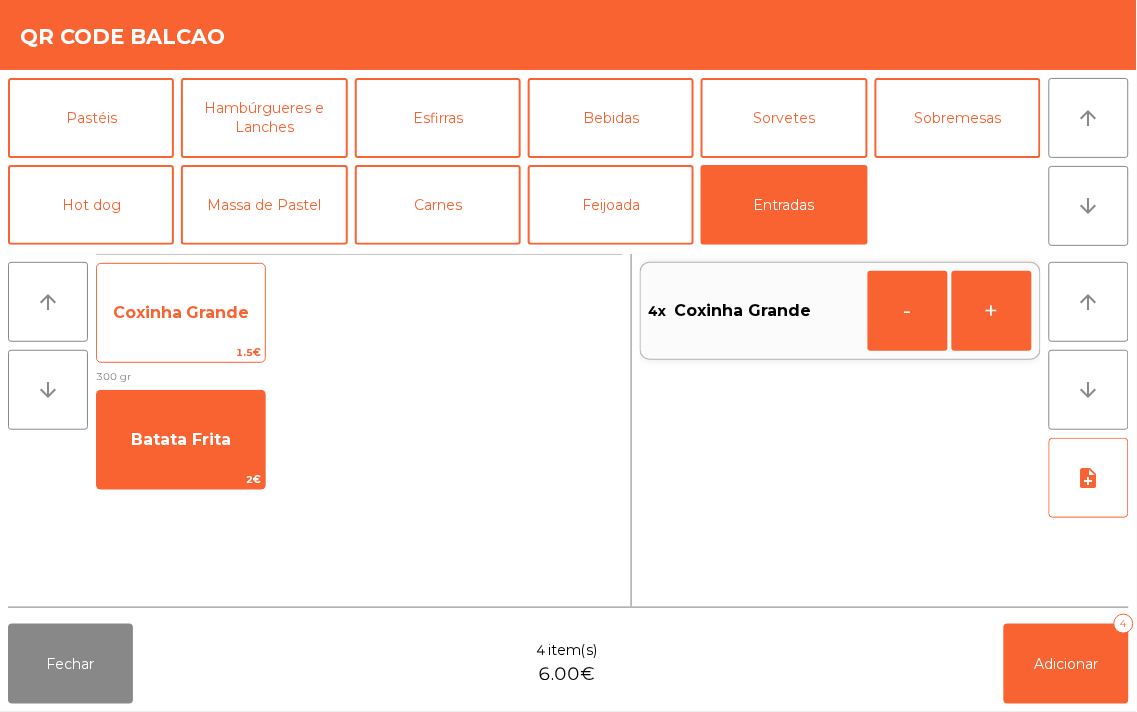 click on "Coxinha Grande" 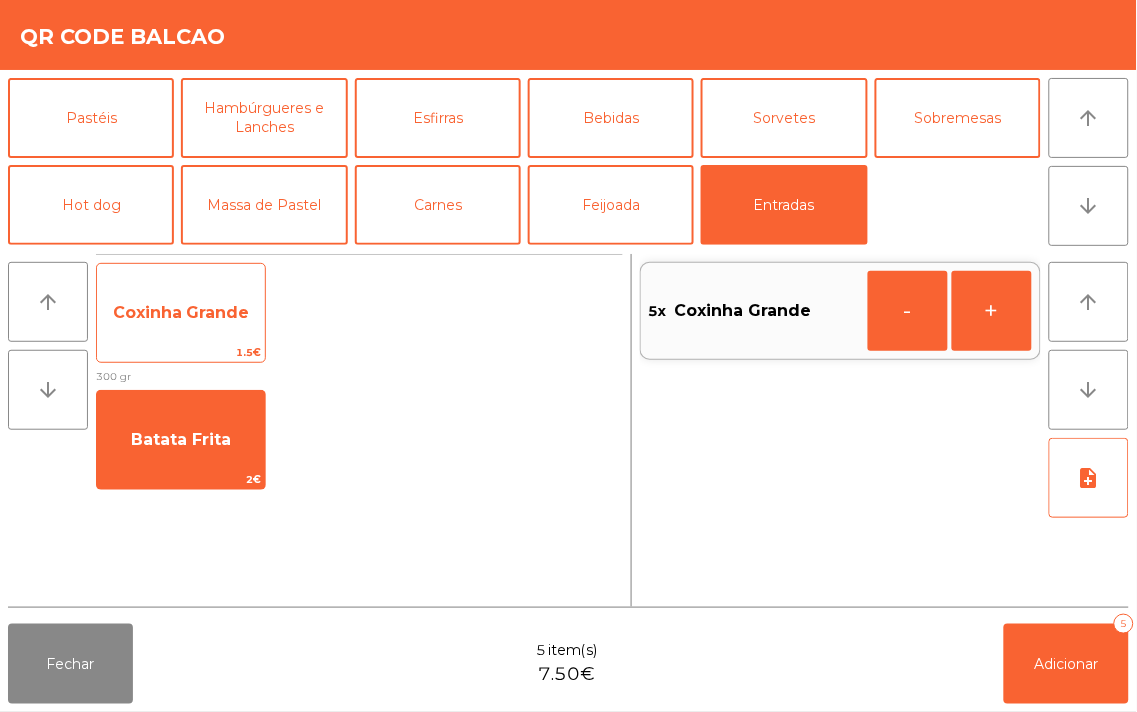 click on "Coxinha Grande" 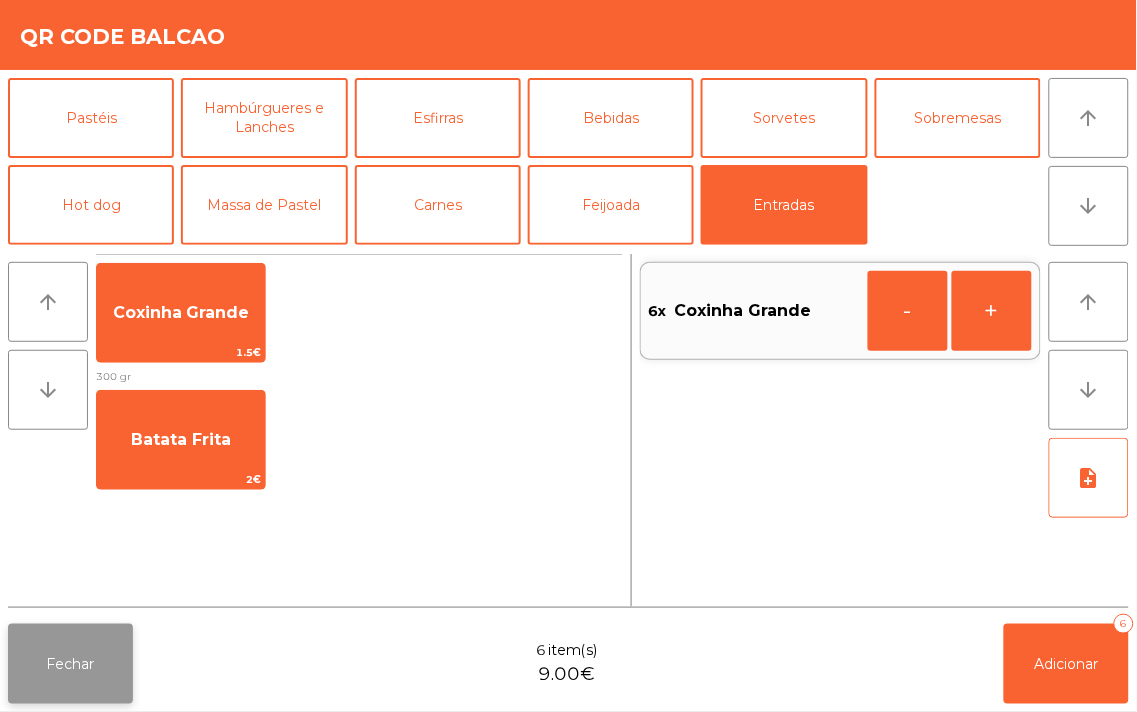 click on "Fechar" 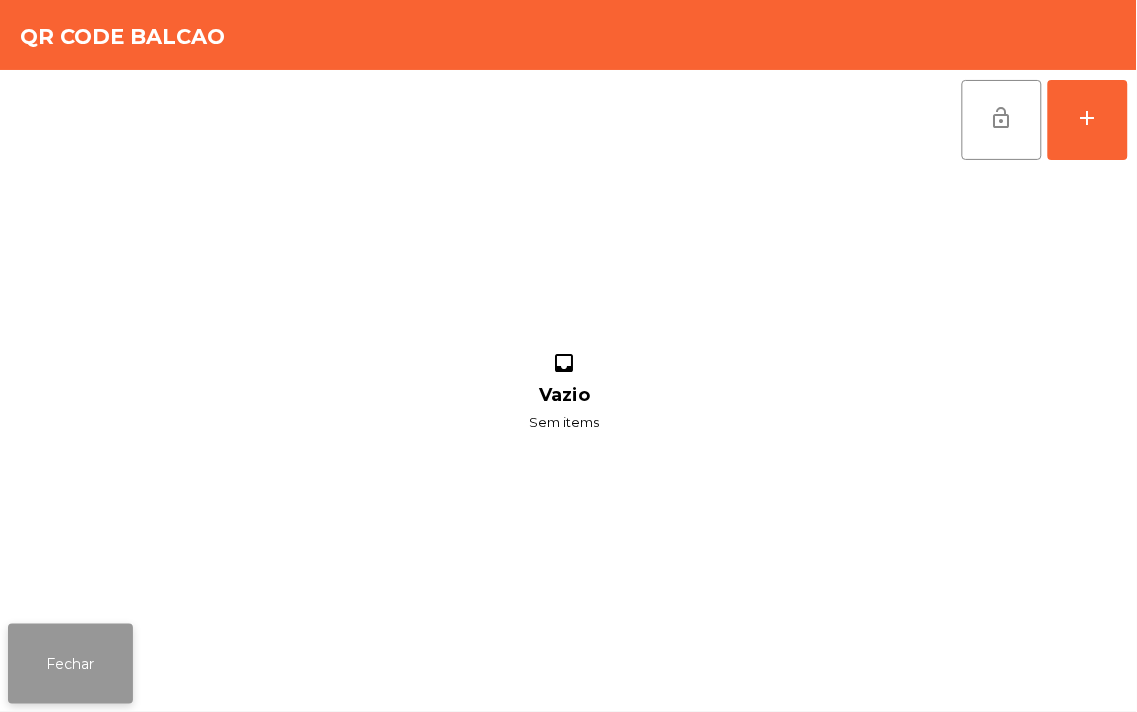 click on "Fechar" 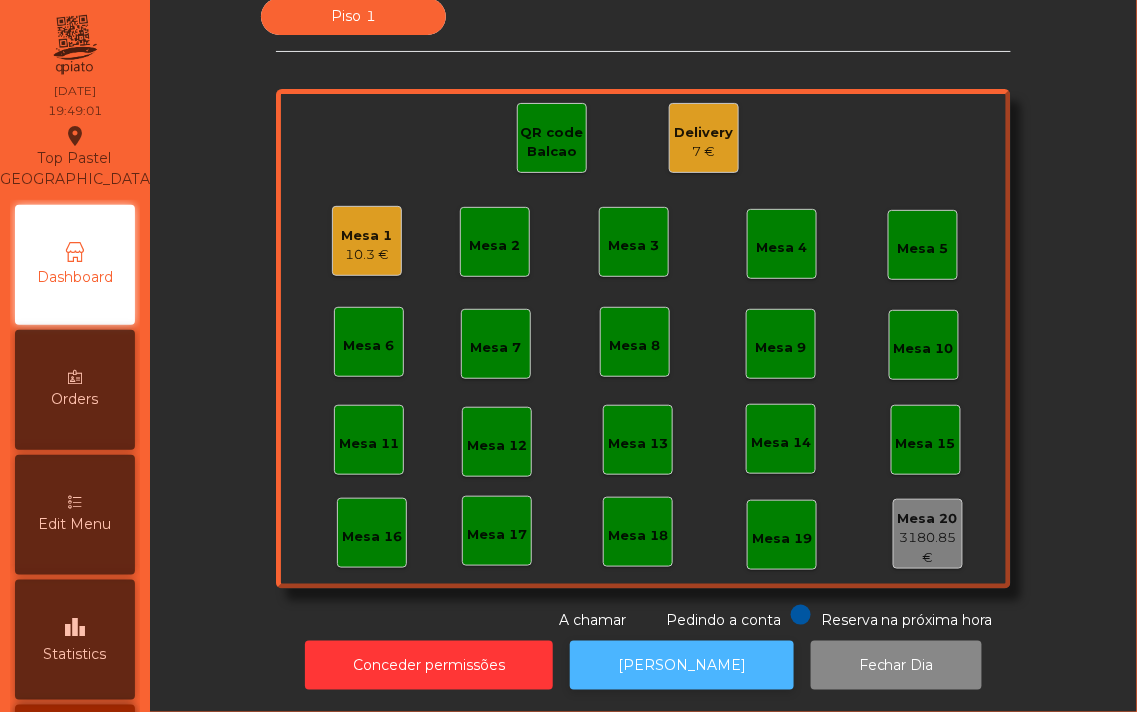 click on "[PERSON_NAME]" 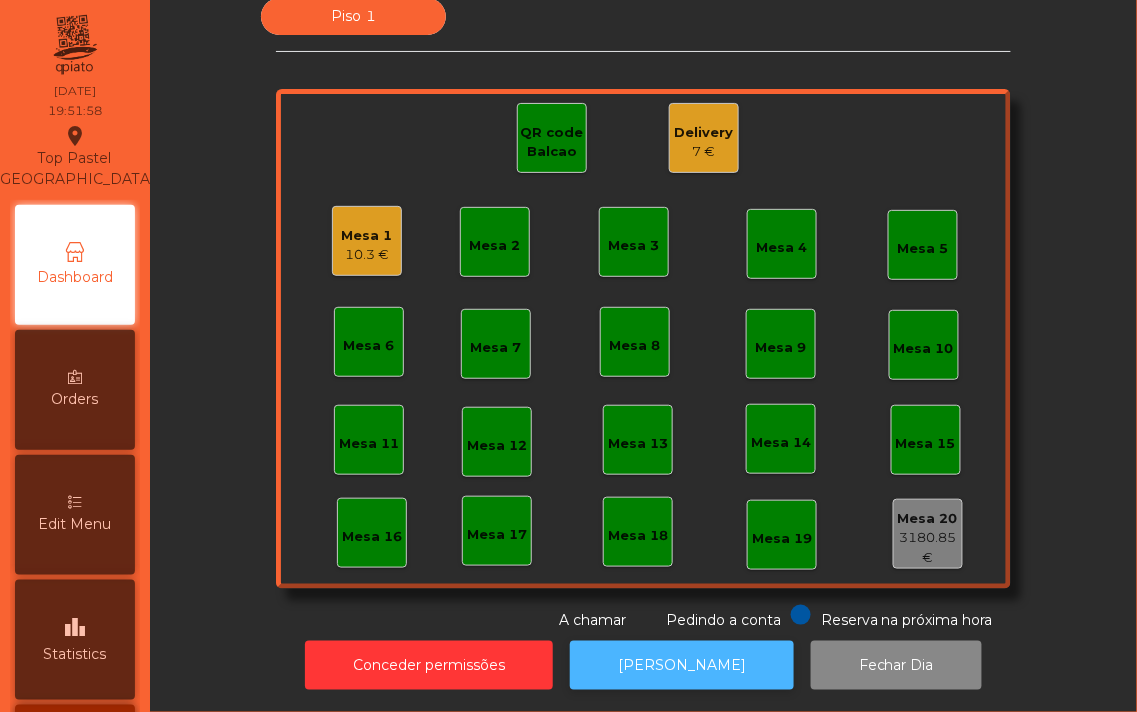 click on "[PERSON_NAME]" 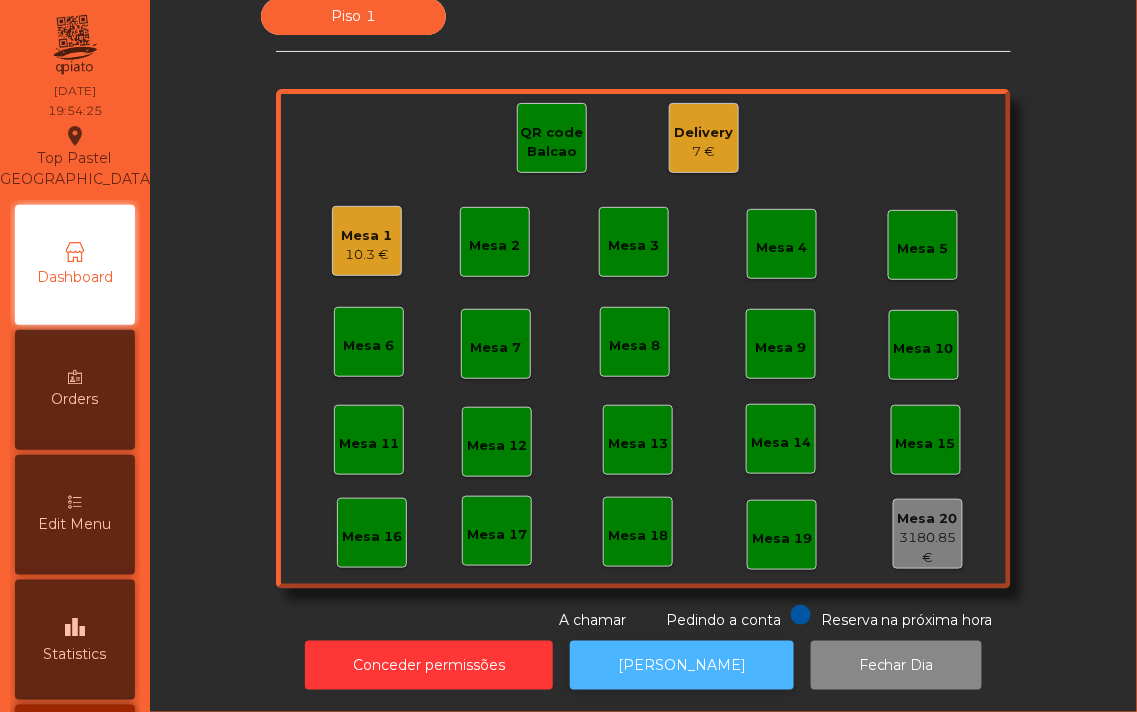 click on "[PERSON_NAME]" 